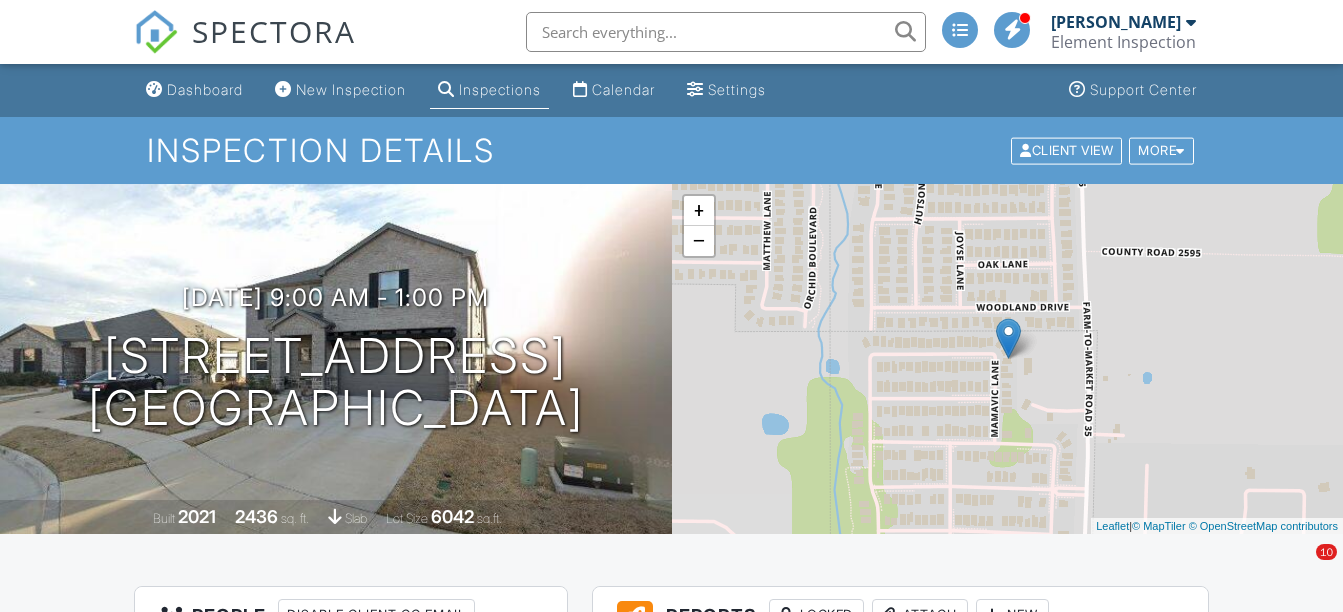 scroll, scrollTop: 0, scrollLeft: 0, axis: both 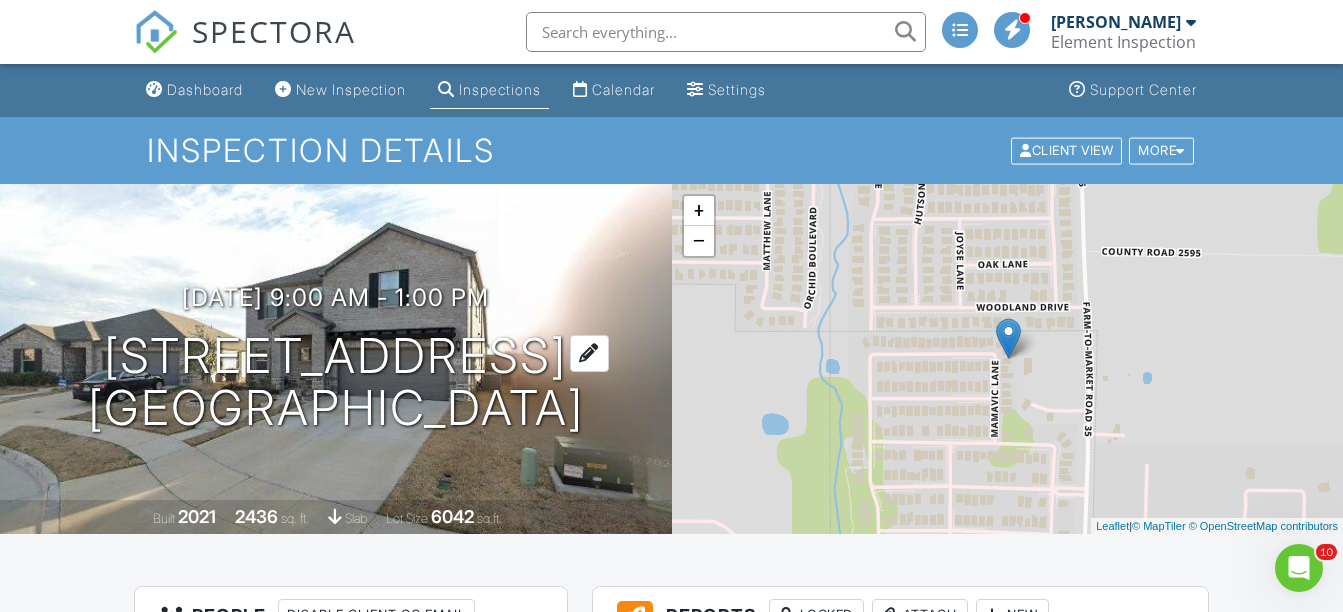 click on "1004 Mamavic Ln
Royse City, TX 75189" at bounding box center (336, 383) 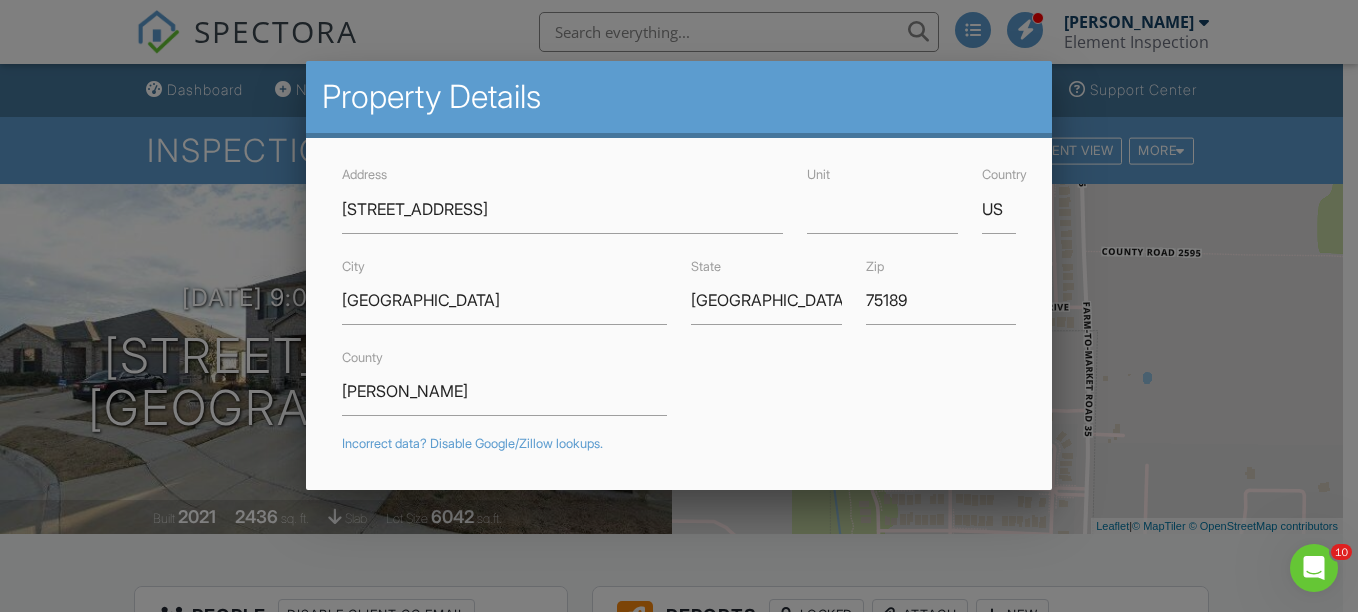 click at bounding box center (679, 282) 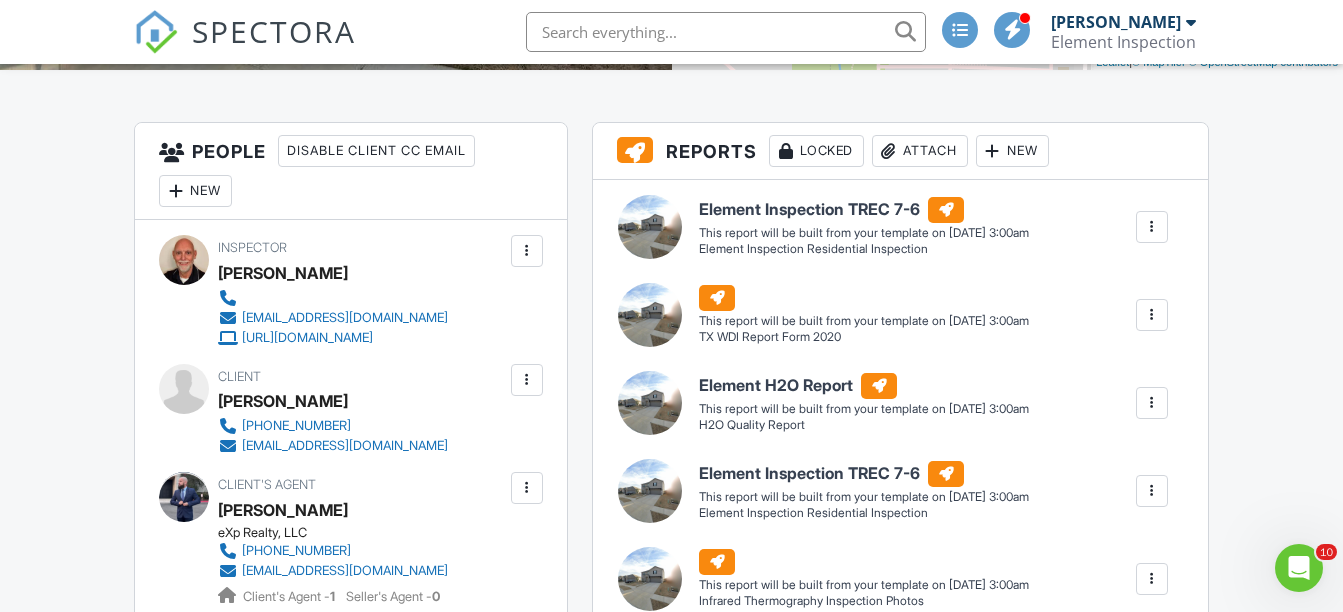 scroll, scrollTop: 500, scrollLeft: 0, axis: vertical 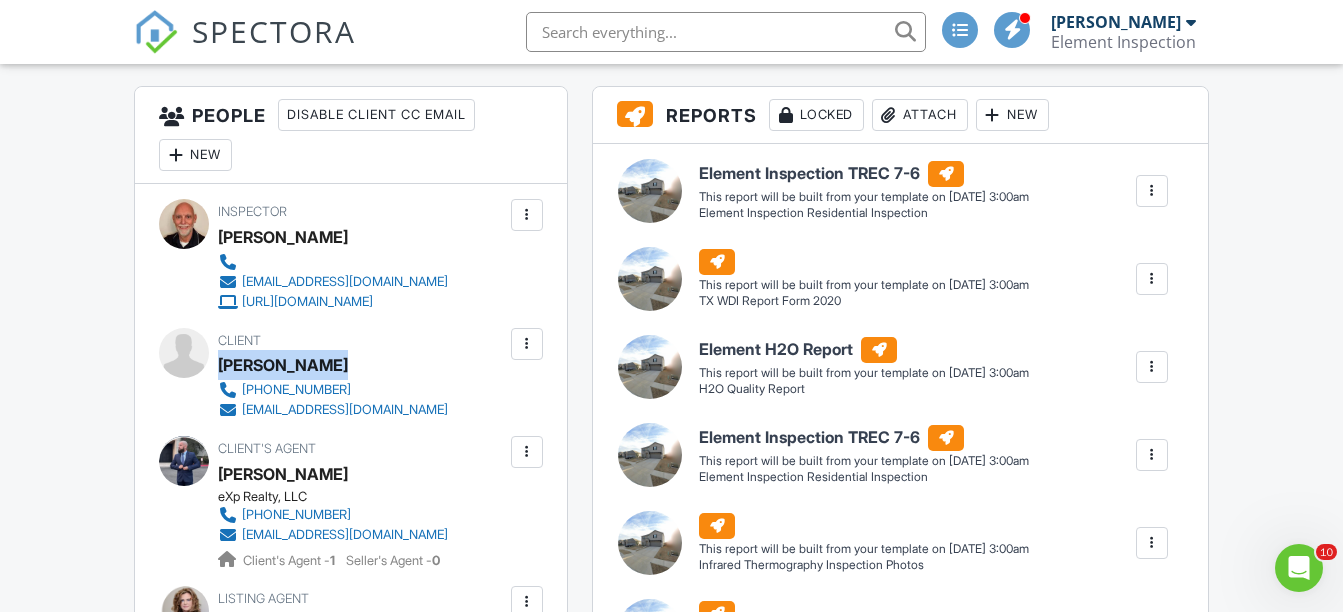drag, startPoint x: 221, startPoint y: 358, endPoint x: 340, endPoint y: 369, distance: 119.507324 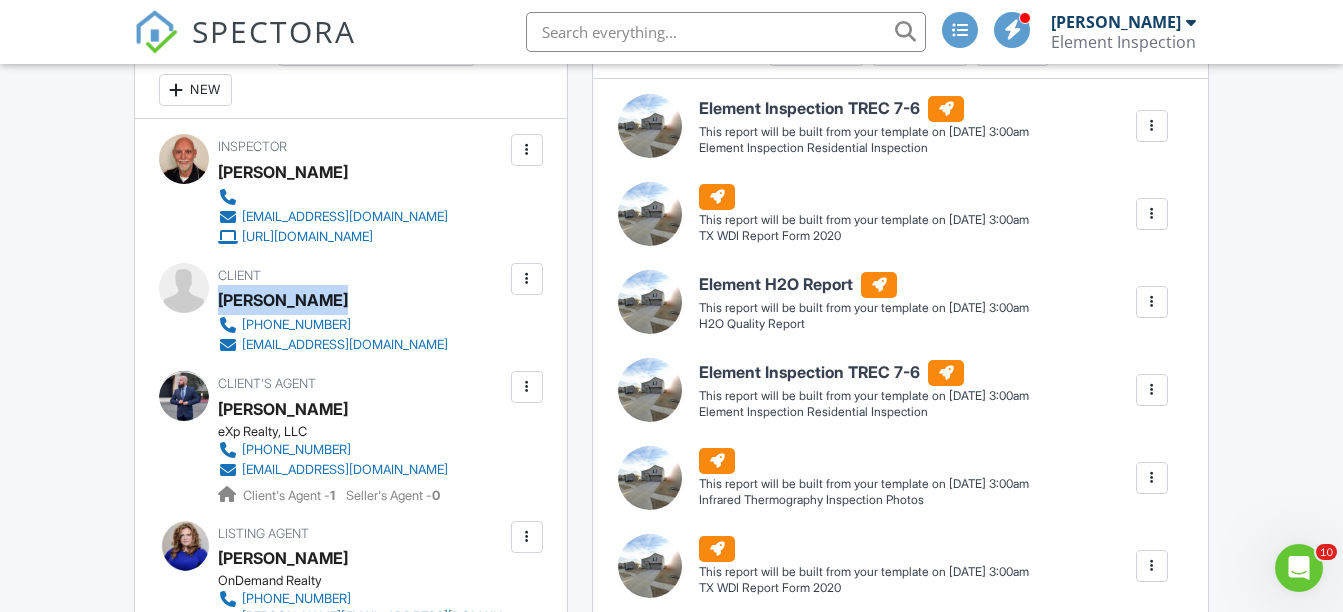 scroll, scrollTop: 600, scrollLeft: 0, axis: vertical 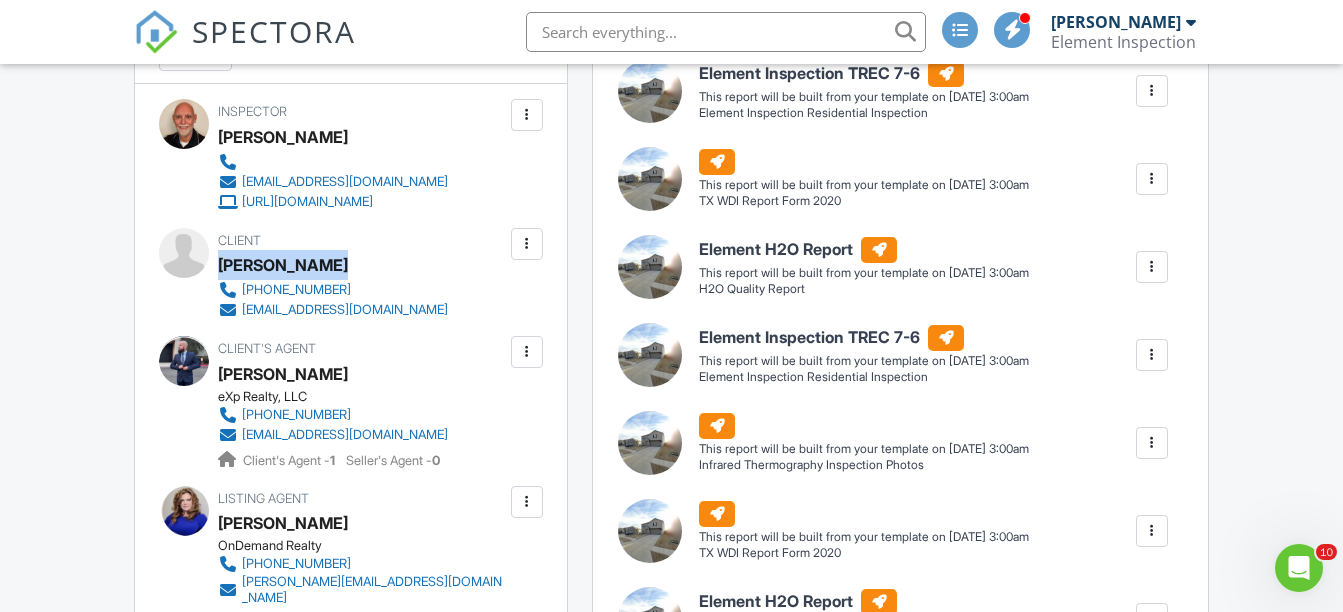 drag, startPoint x: 220, startPoint y: 373, endPoint x: 337, endPoint y: 378, distance: 117.10679 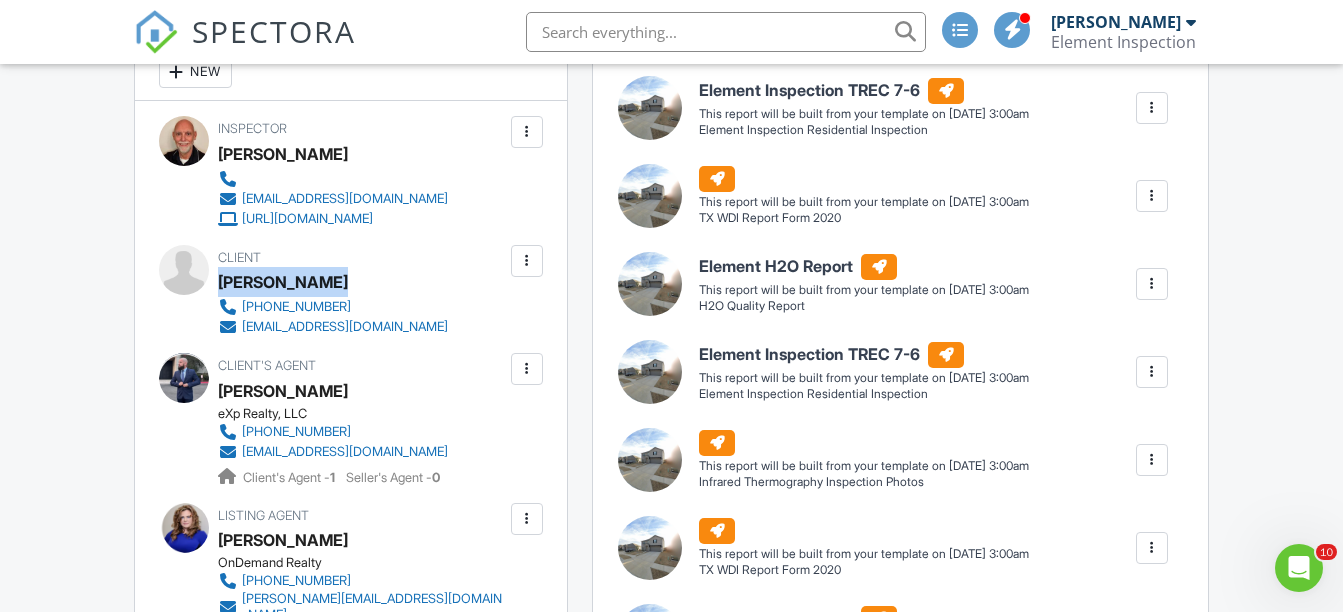 scroll, scrollTop: 600, scrollLeft: 0, axis: vertical 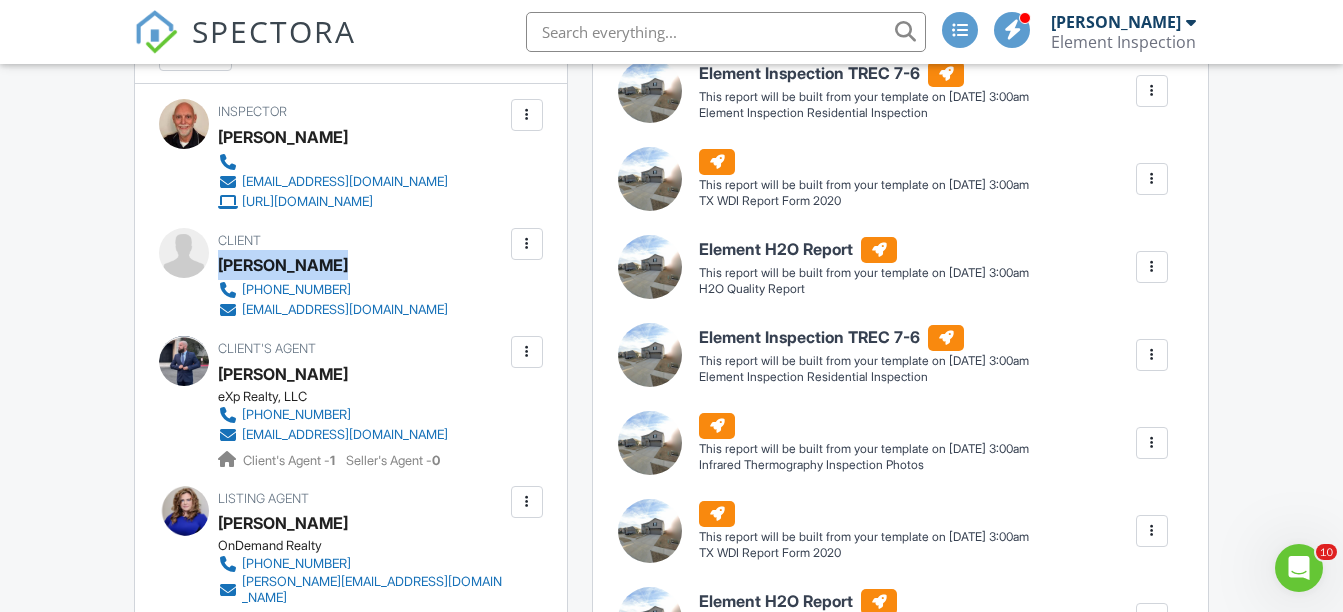 click at bounding box center (1152, 91) 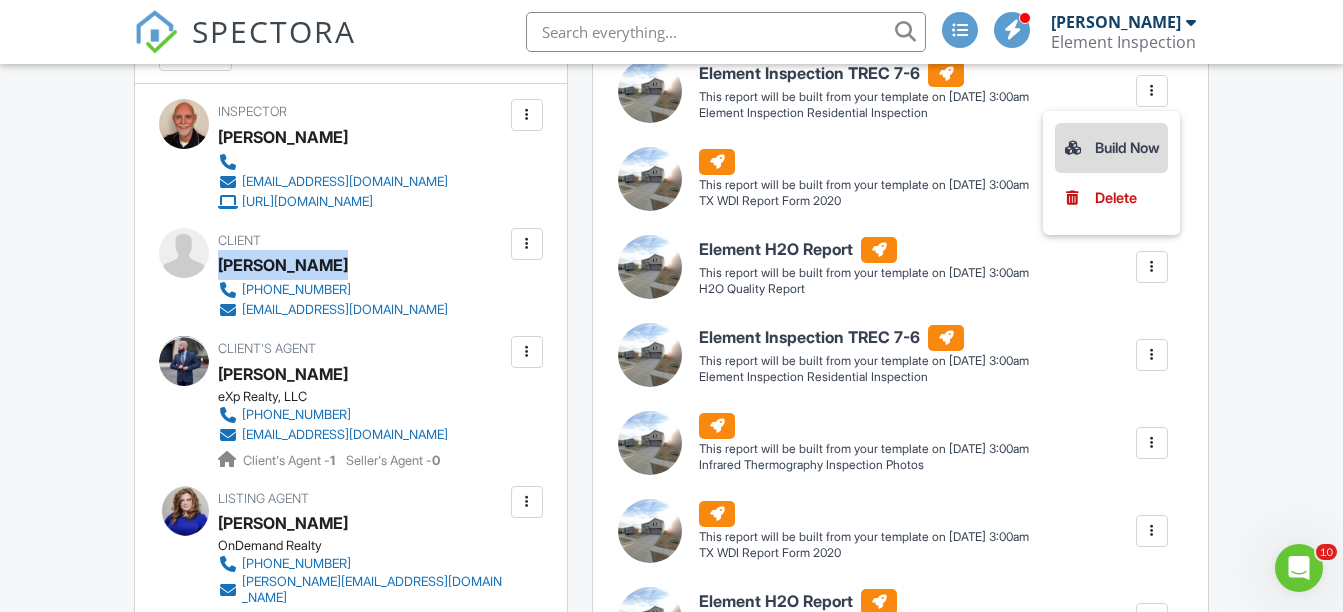 click on "Build Now" at bounding box center [1111, 148] 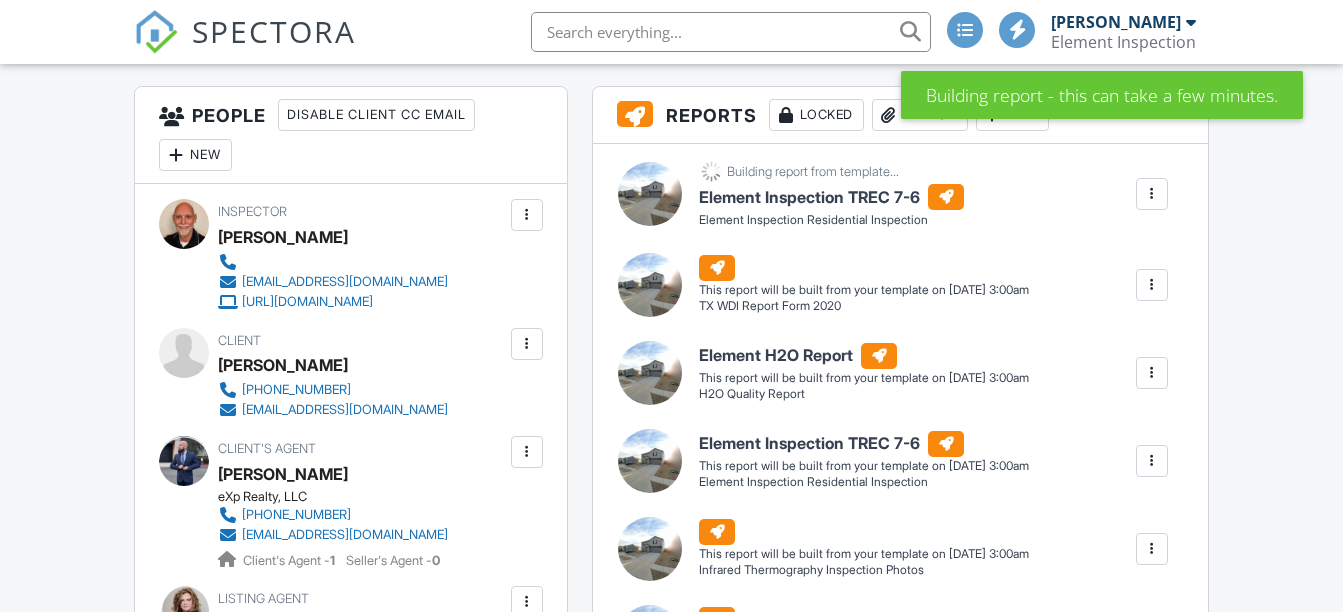 scroll, scrollTop: 500, scrollLeft: 0, axis: vertical 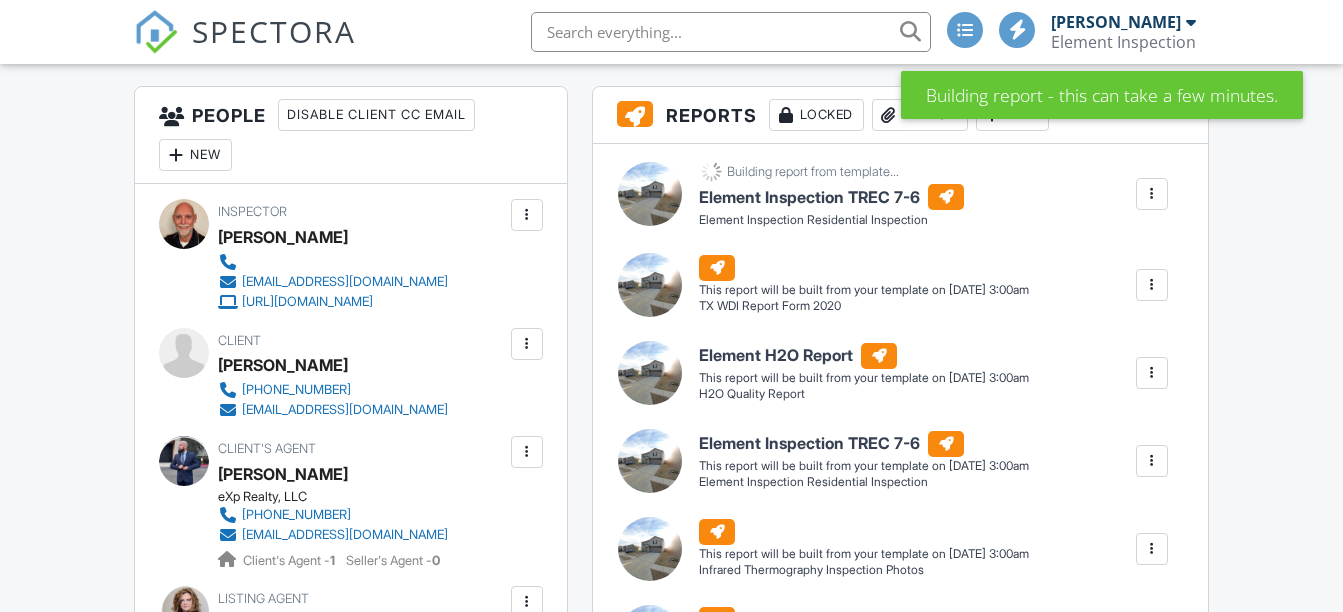 click at bounding box center [1152, 285] 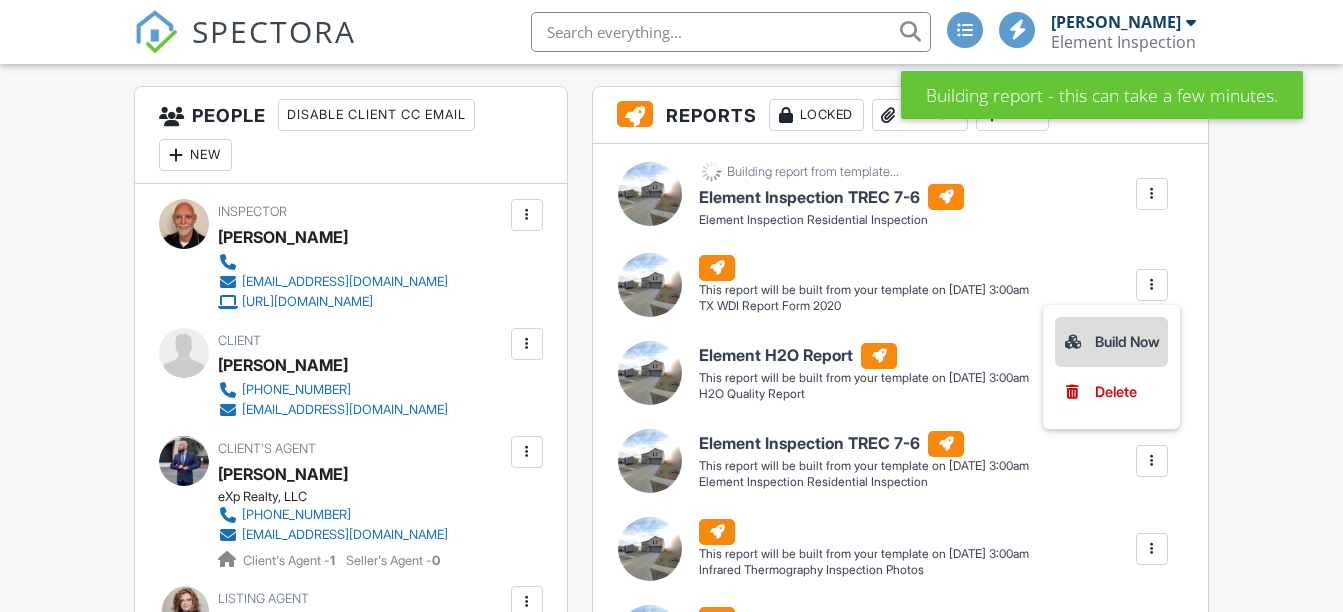 click on "Build Now" at bounding box center [1111, 342] 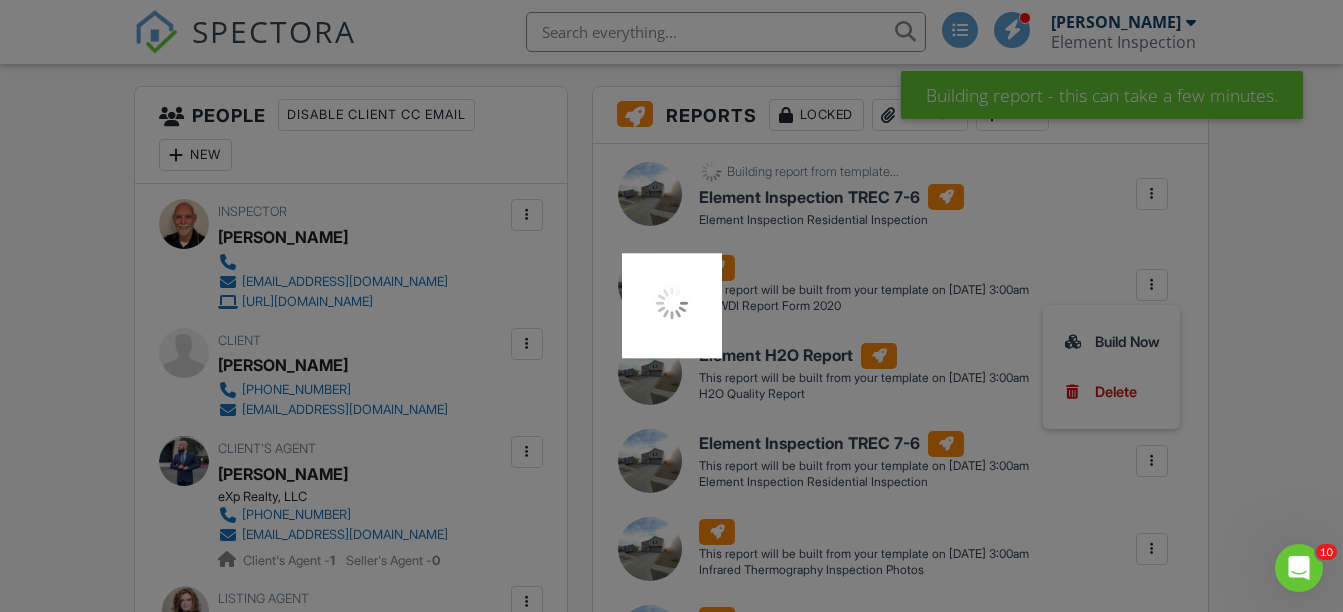 scroll, scrollTop: 0, scrollLeft: 0, axis: both 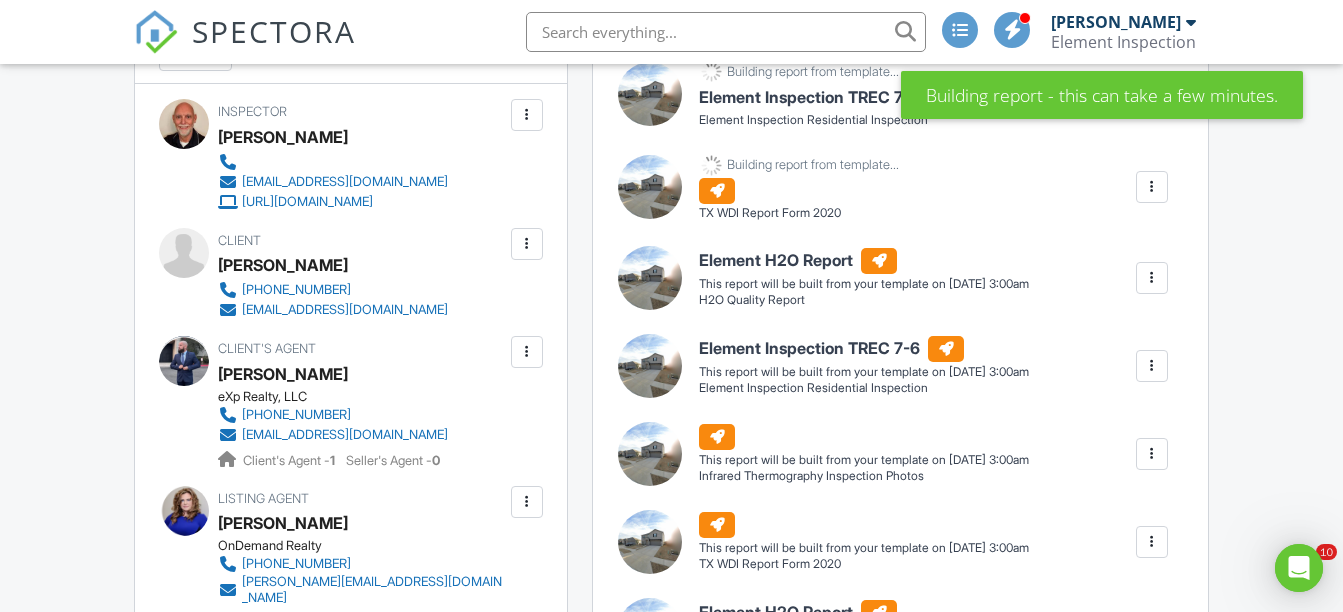 click at bounding box center [1152, 278] 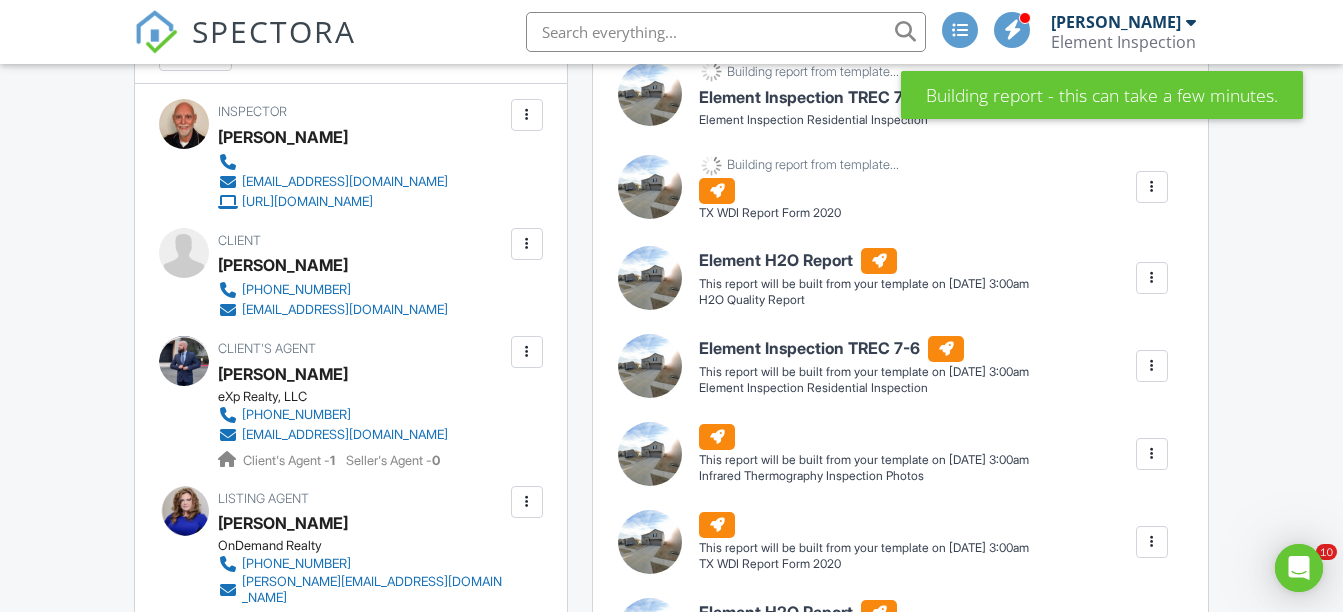 scroll, scrollTop: 0, scrollLeft: 0, axis: both 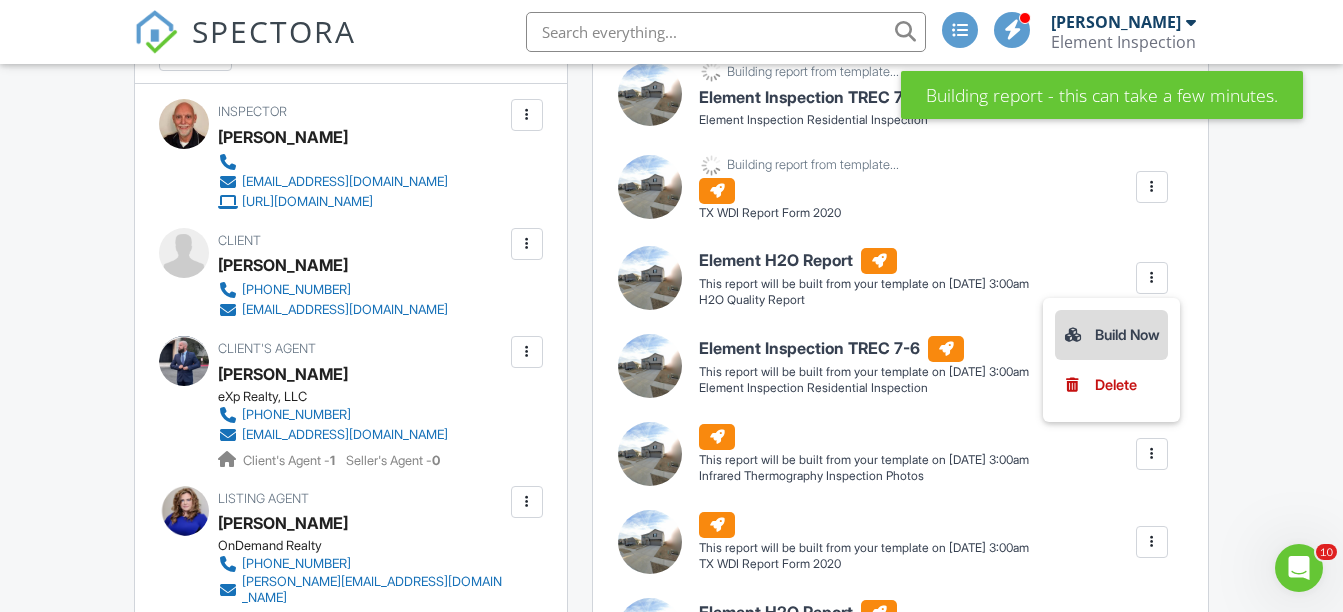 click on "Build Now" at bounding box center (1111, 335) 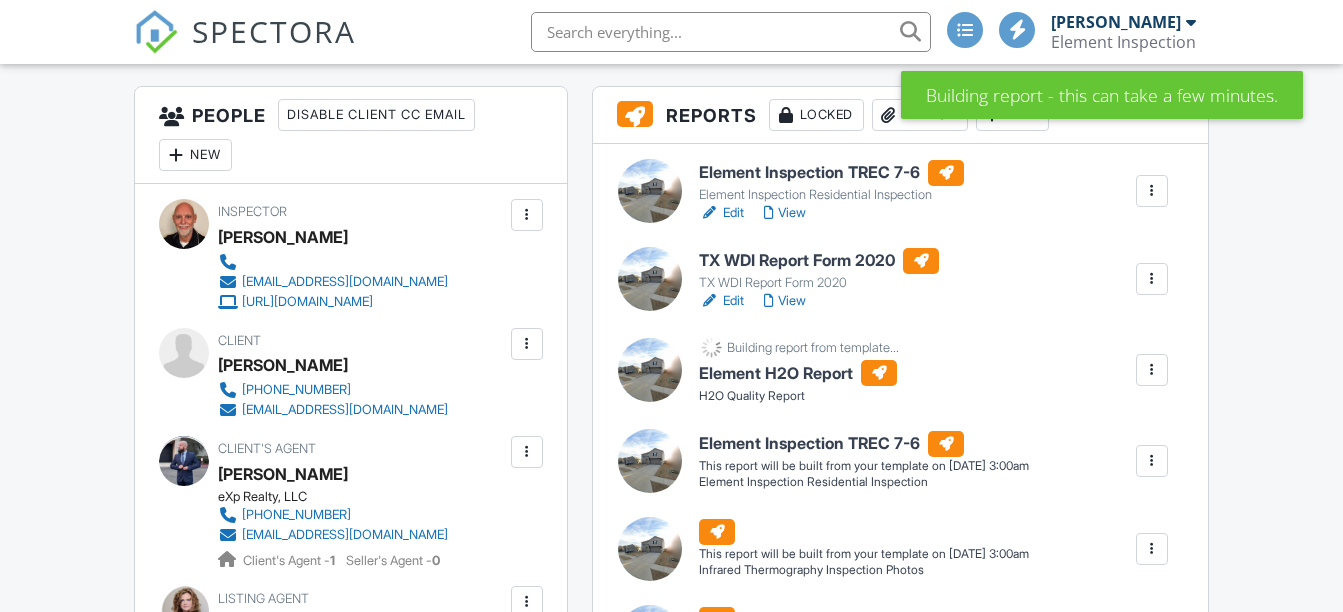scroll, scrollTop: 700, scrollLeft: 0, axis: vertical 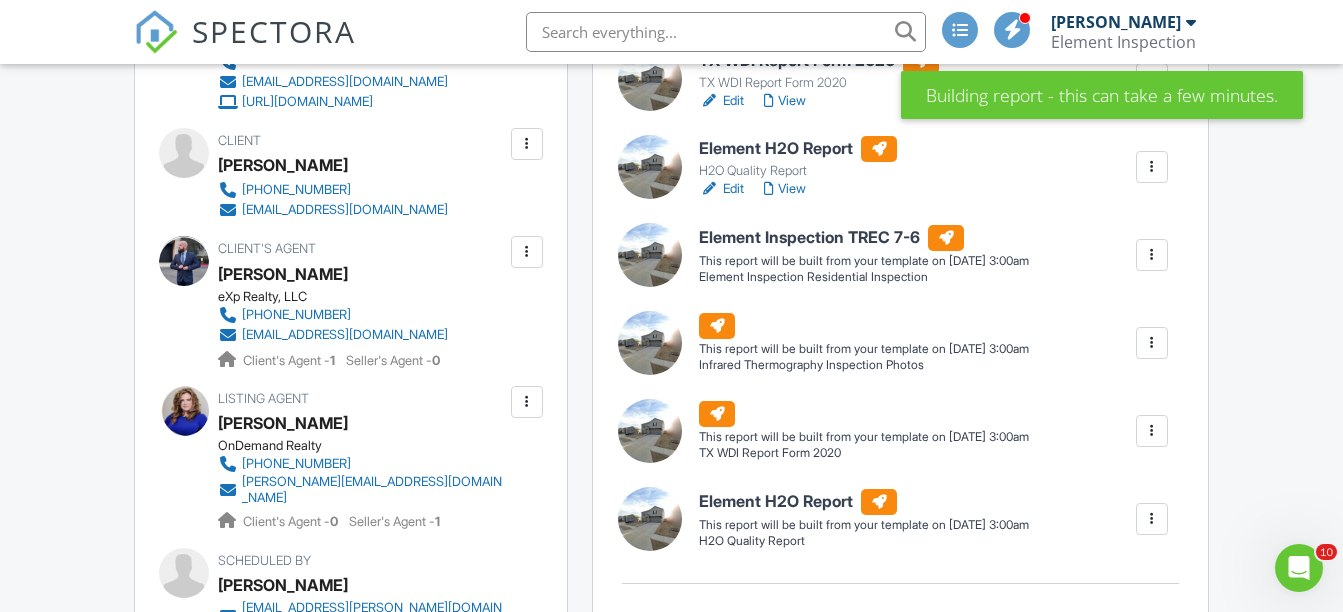 click at bounding box center (1152, 343) 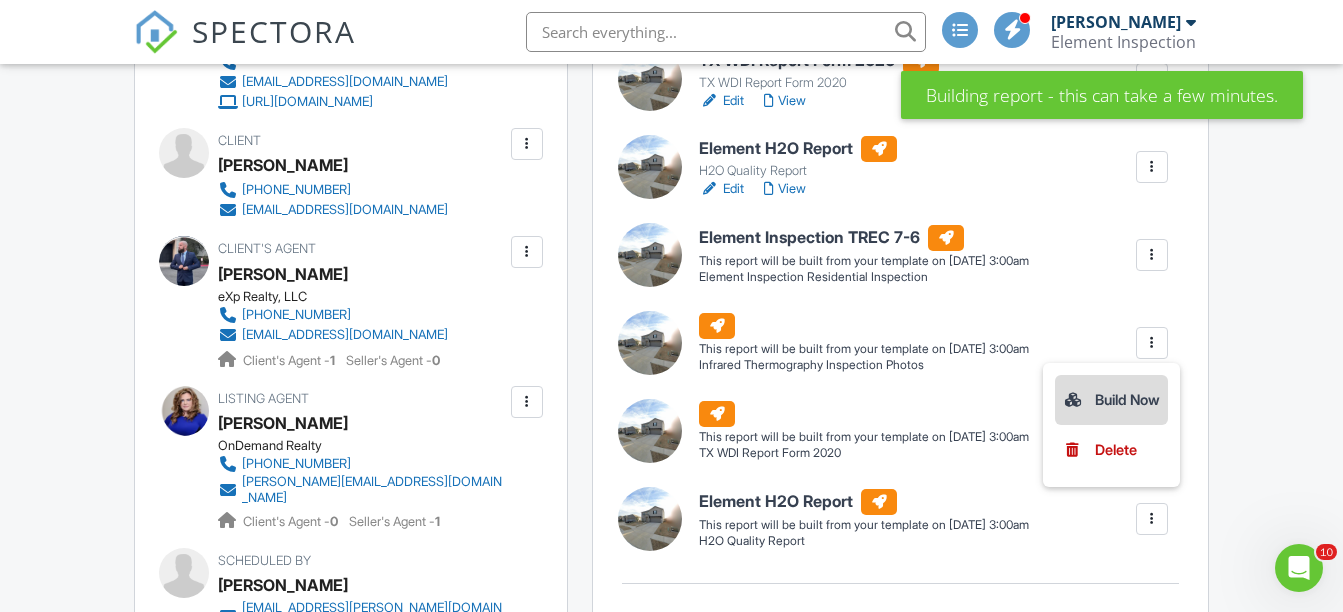 click on "Build Now" at bounding box center (1111, 400) 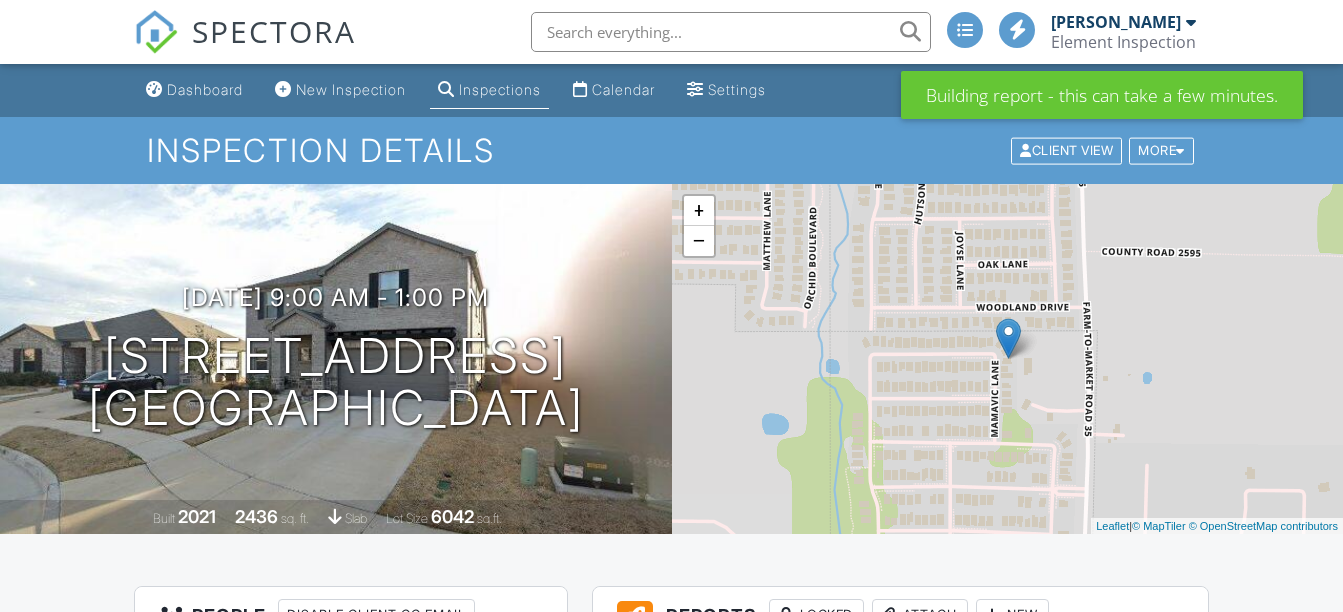 scroll, scrollTop: 900, scrollLeft: 0, axis: vertical 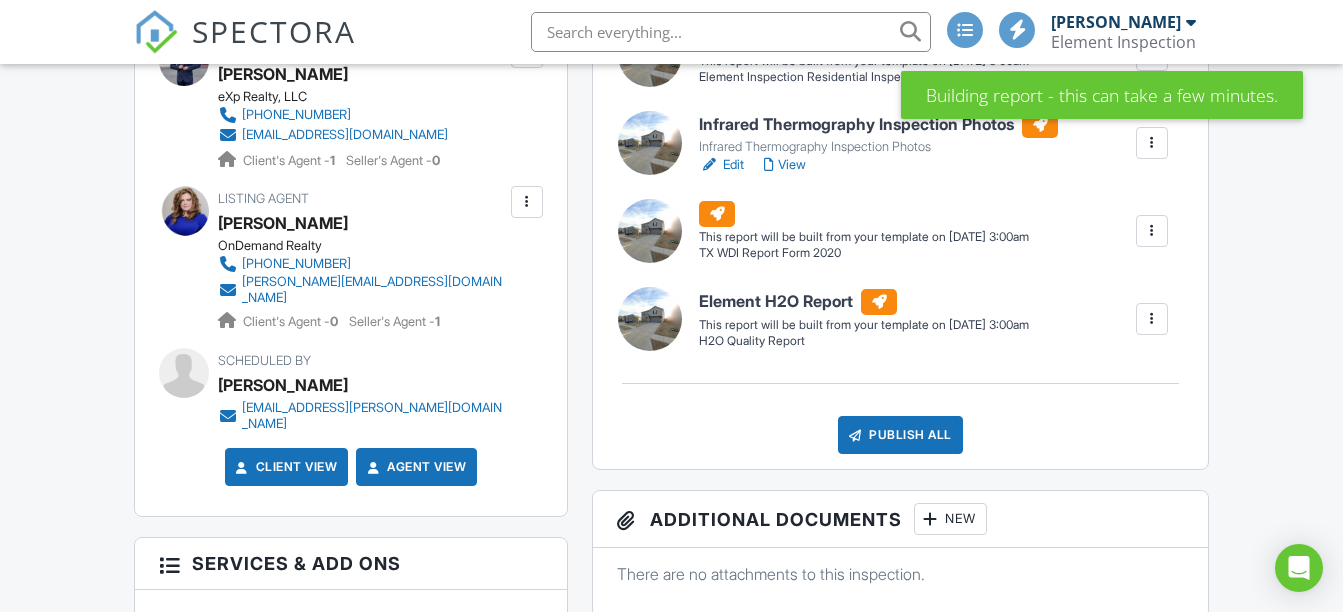 click at bounding box center [1152, 319] 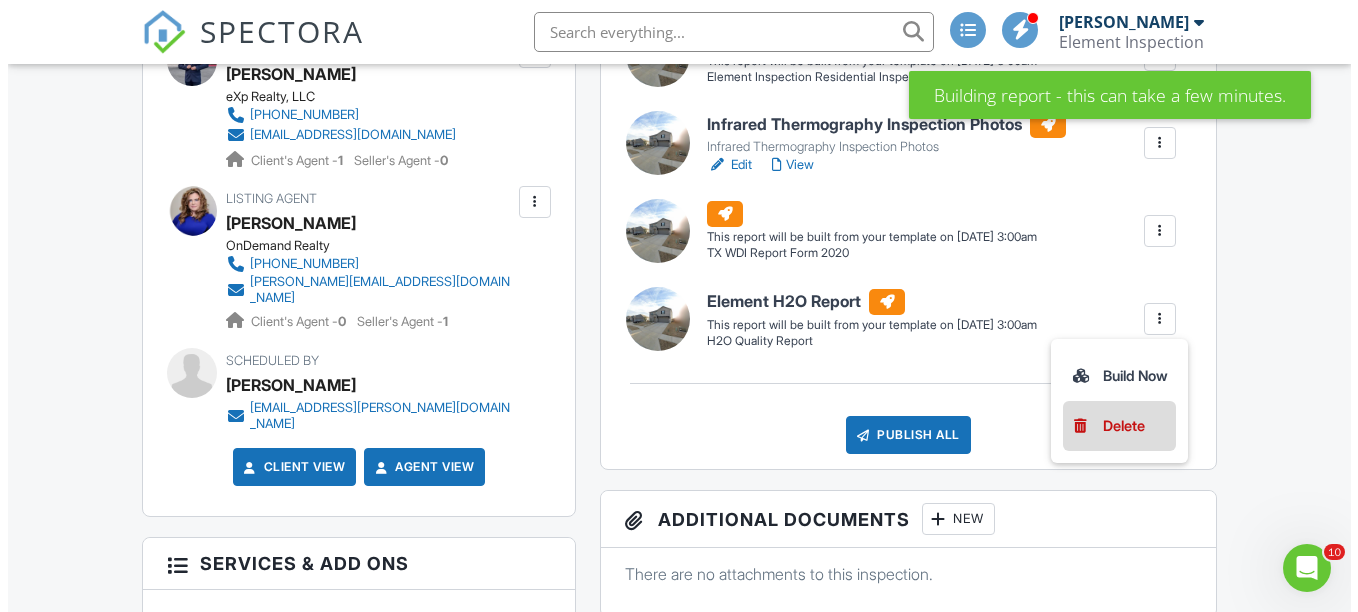 scroll, scrollTop: 0, scrollLeft: 0, axis: both 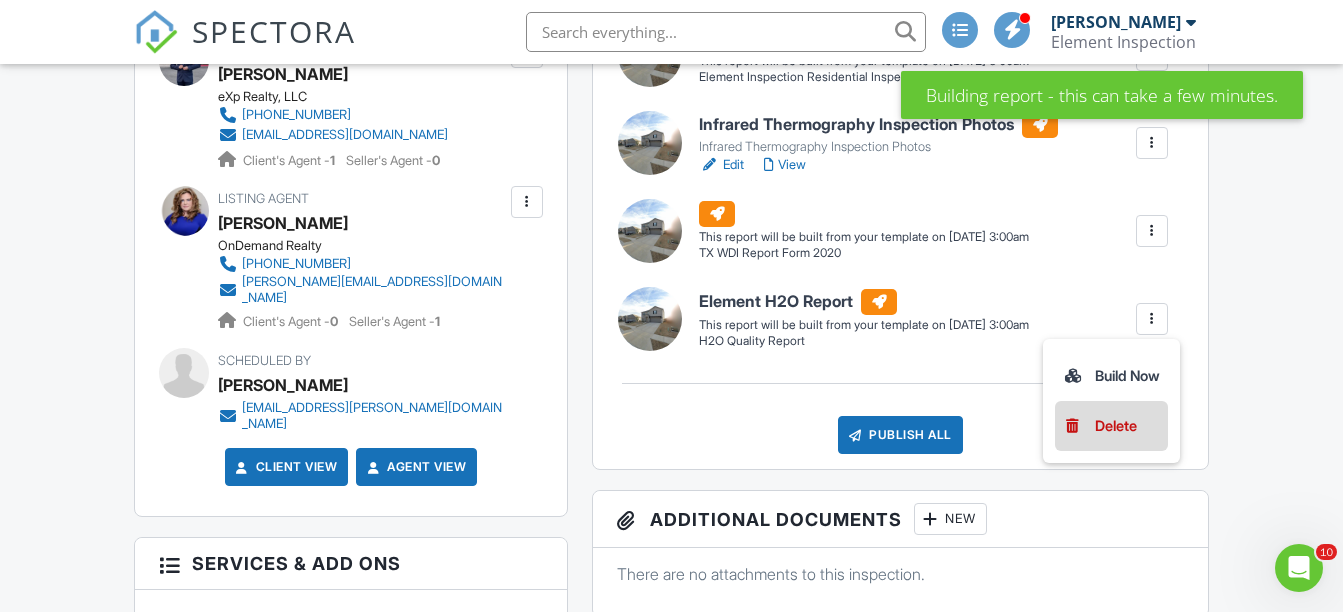 click on "Delete" at bounding box center [1116, 426] 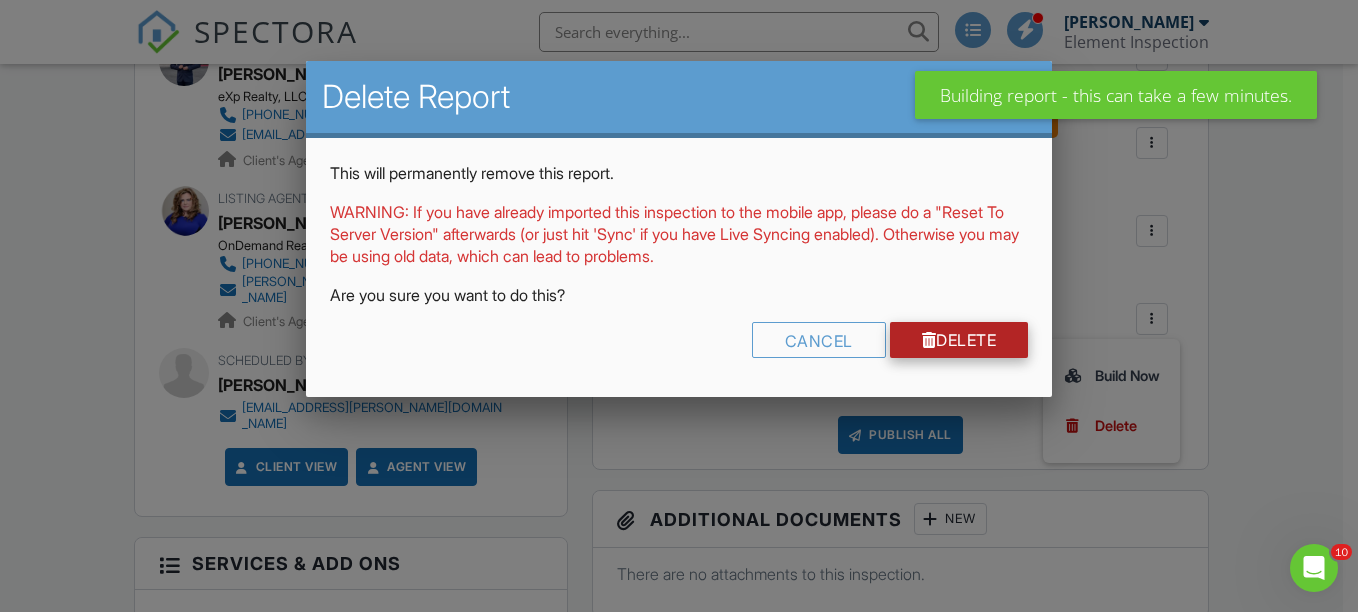 click on "Delete" at bounding box center (959, 340) 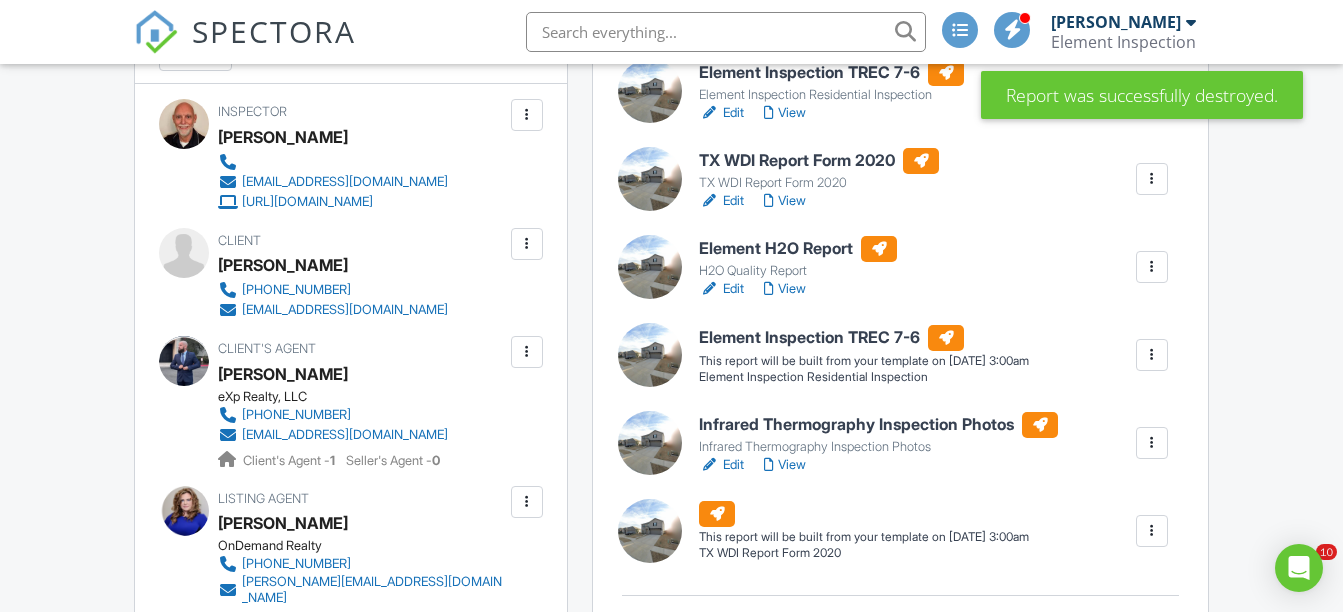scroll, scrollTop: 513, scrollLeft: 0, axis: vertical 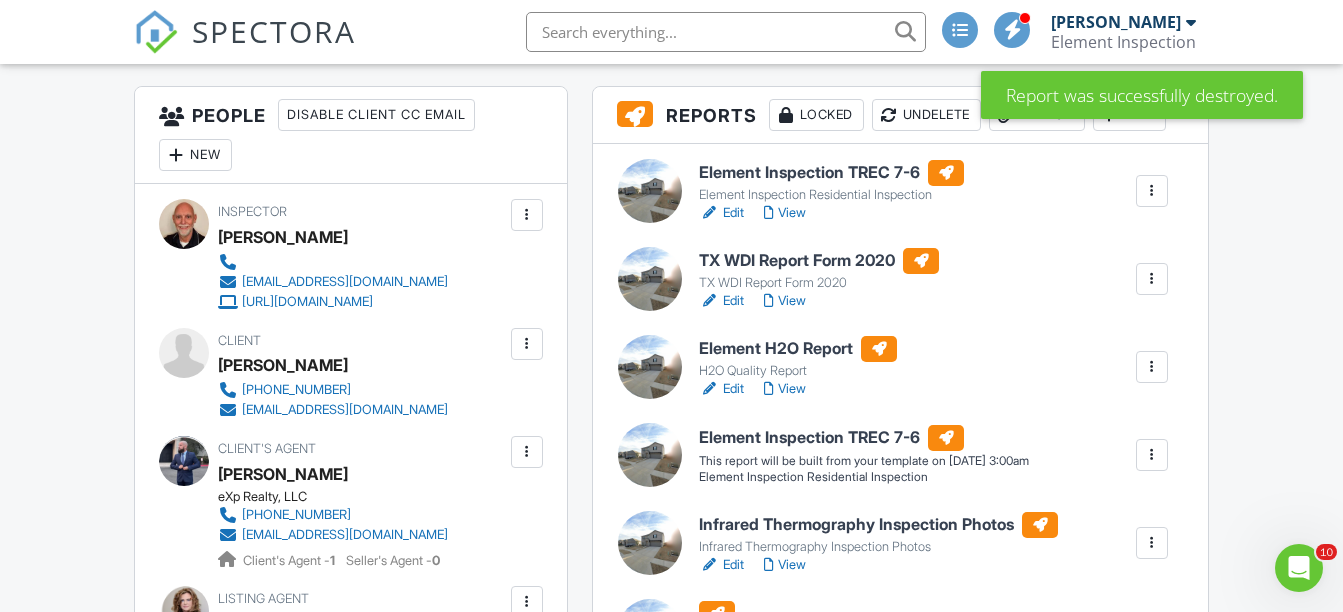 click at bounding box center [1152, 455] 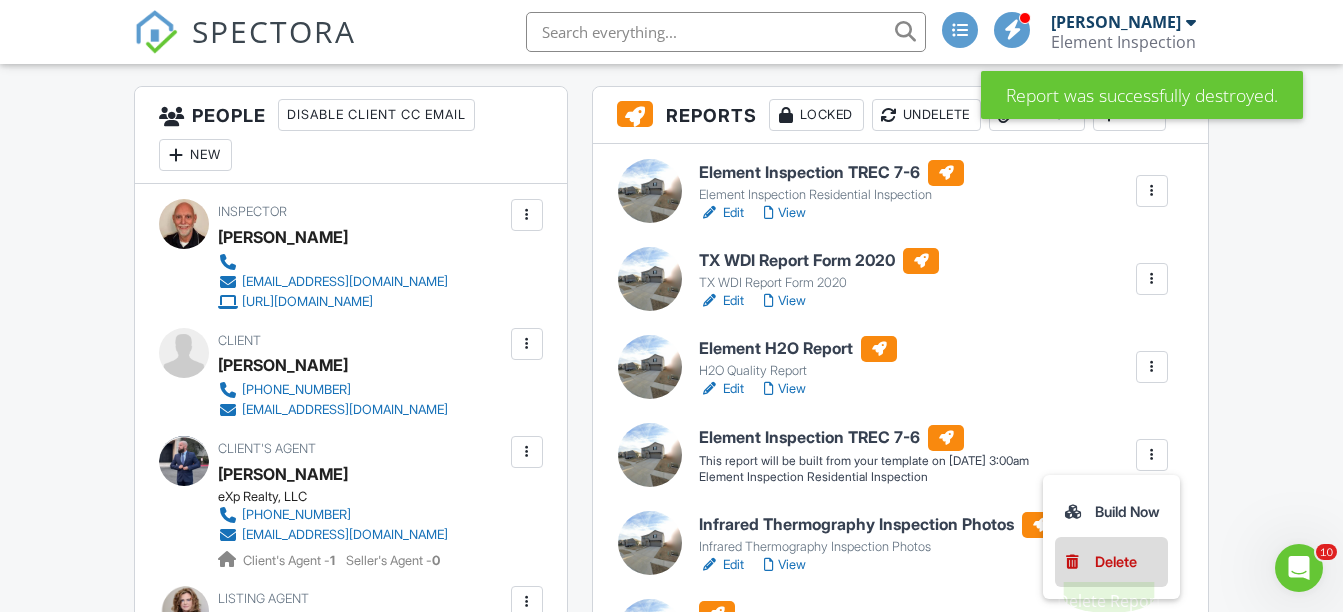 click on "Delete" at bounding box center (1116, 562) 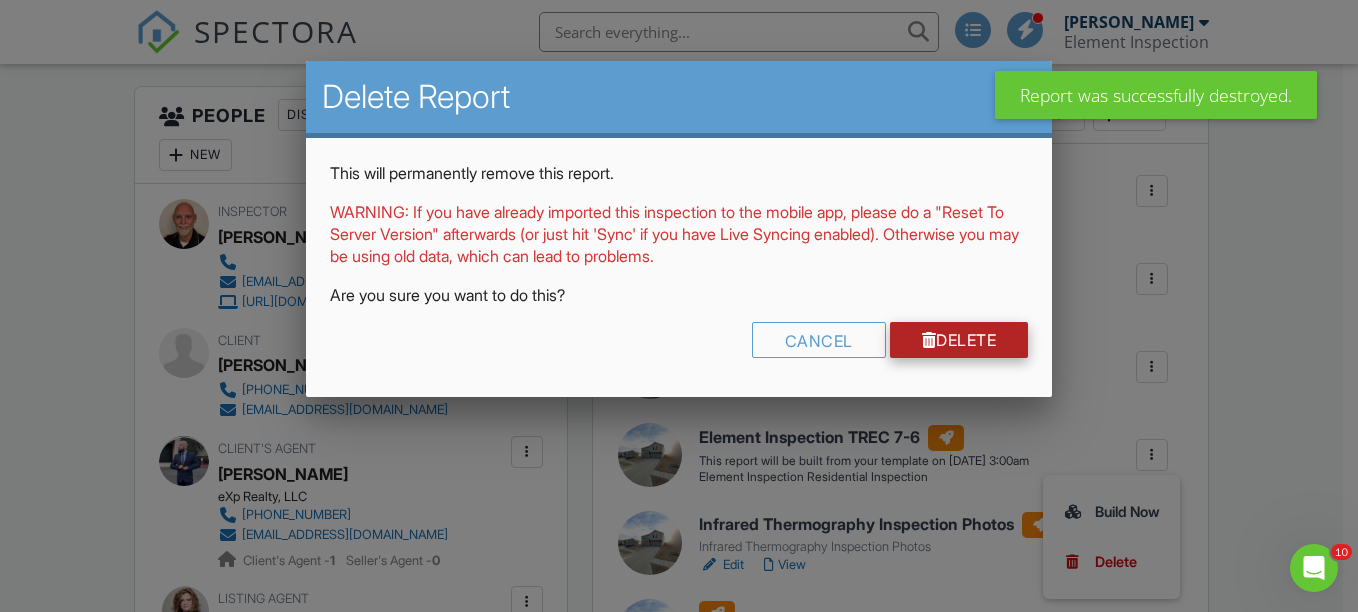 click on "Delete" at bounding box center [959, 340] 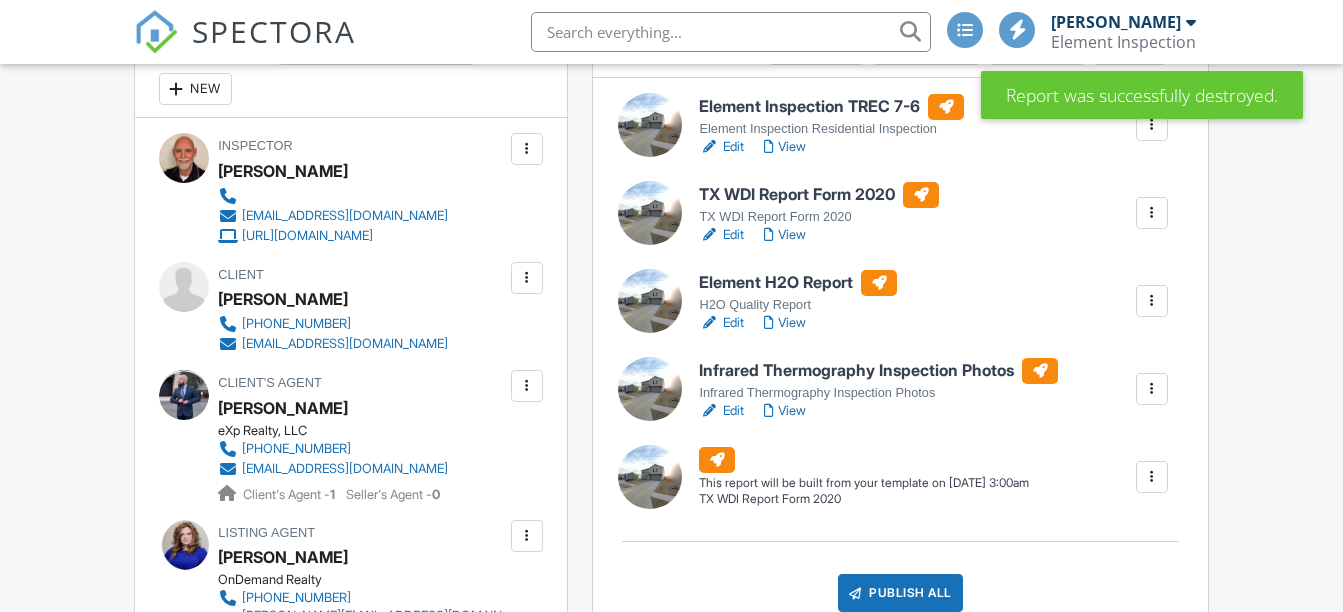 scroll, scrollTop: 800, scrollLeft: 0, axis: vertical 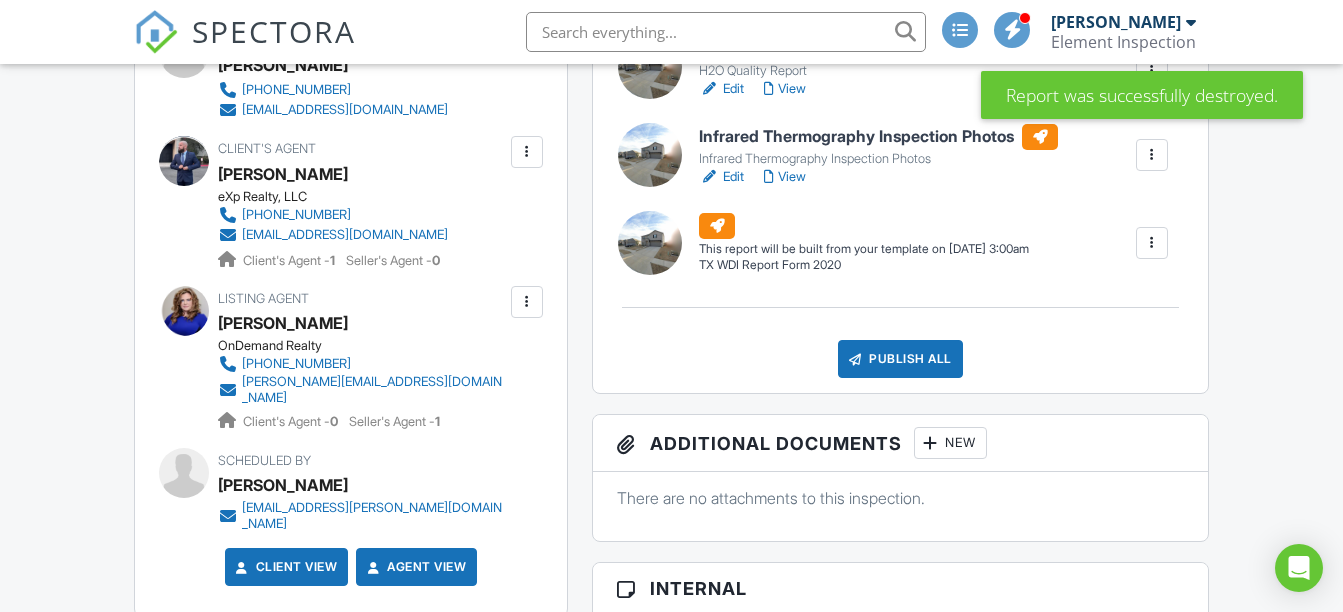 click at bounding box center (1152, 243) 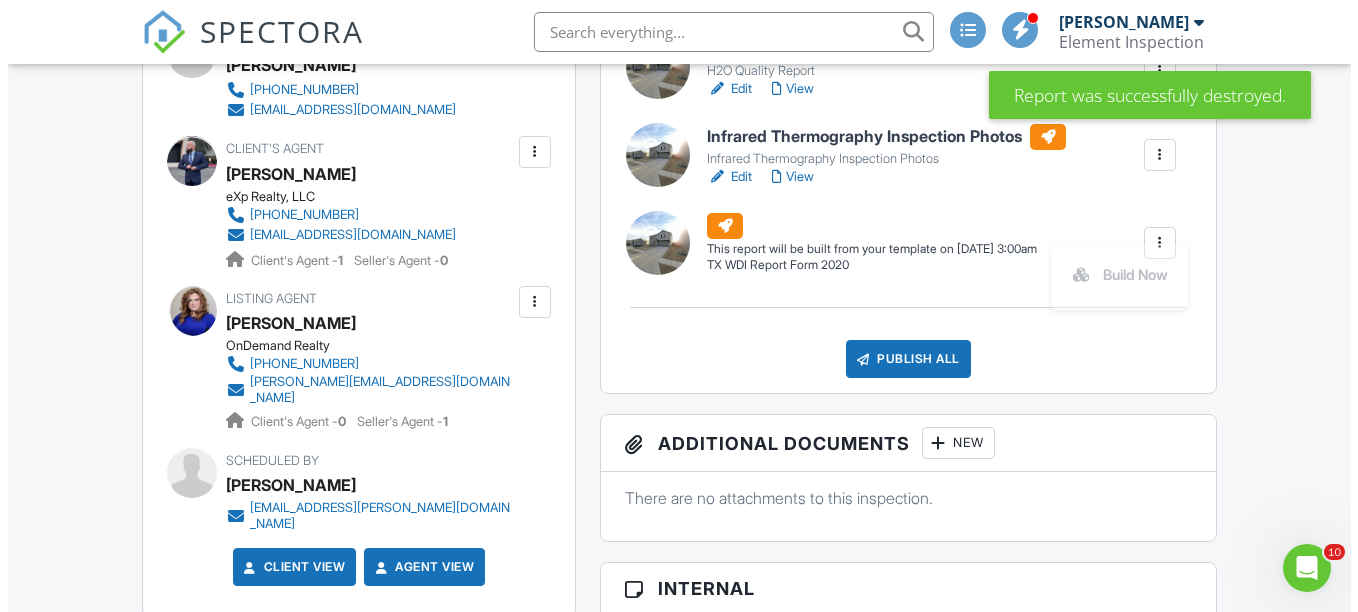 scroll, scrollTop: 0, scrollLeft: 0, axis: both 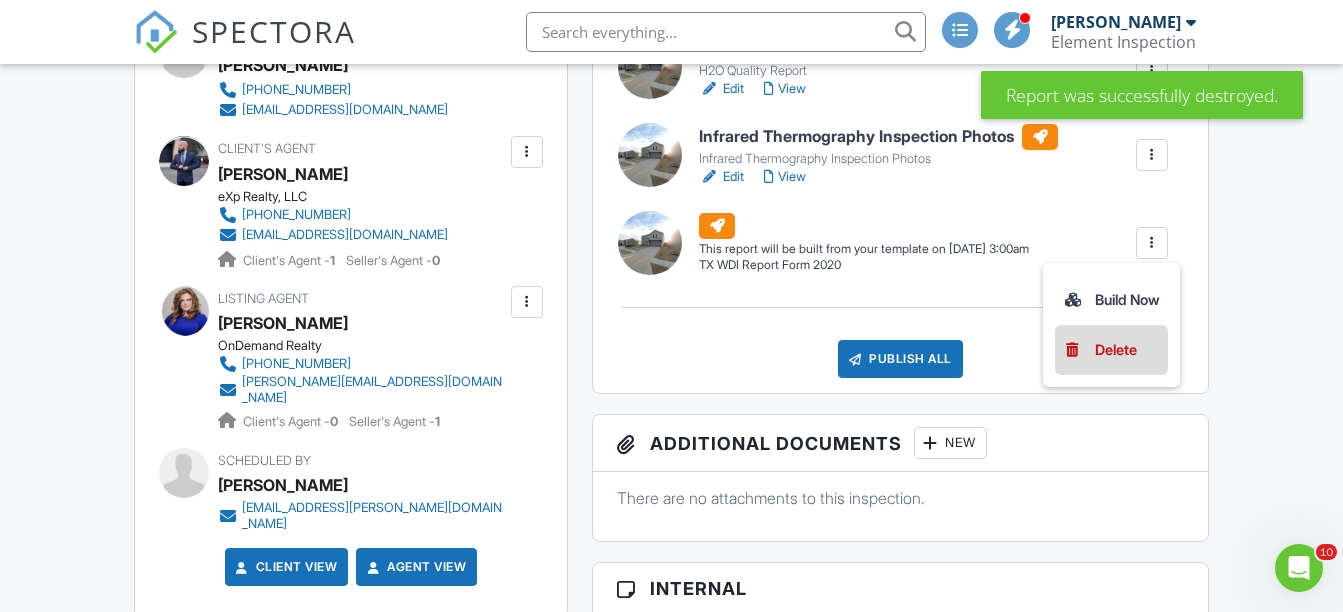 click on "Delete" at bounding box center (1116, 350) 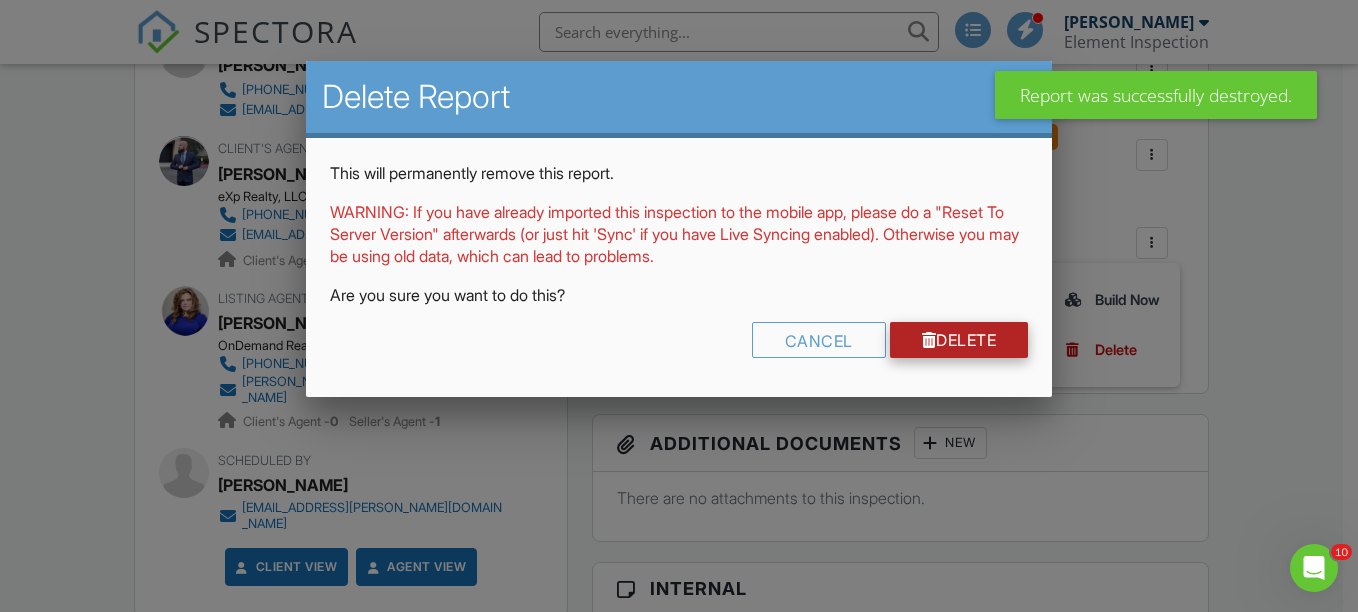 click on "Delete" at bounding box center (959, 340) 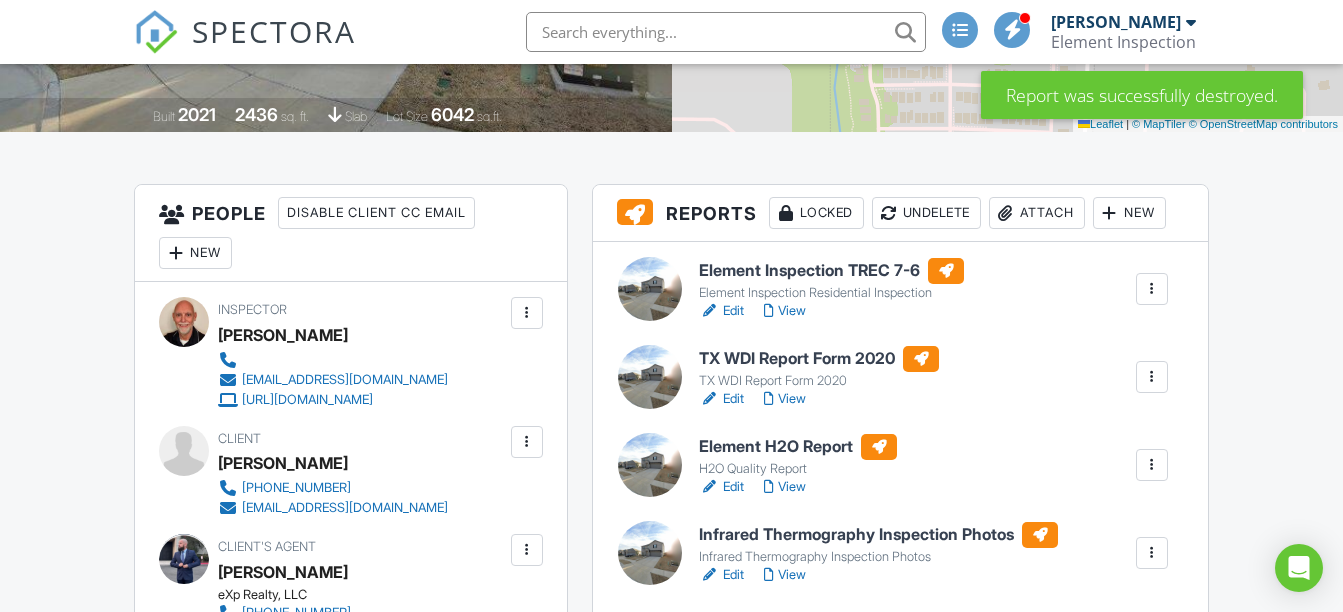 scroll, scrollTop: 600, scrollLeft: 0, axis: vertical 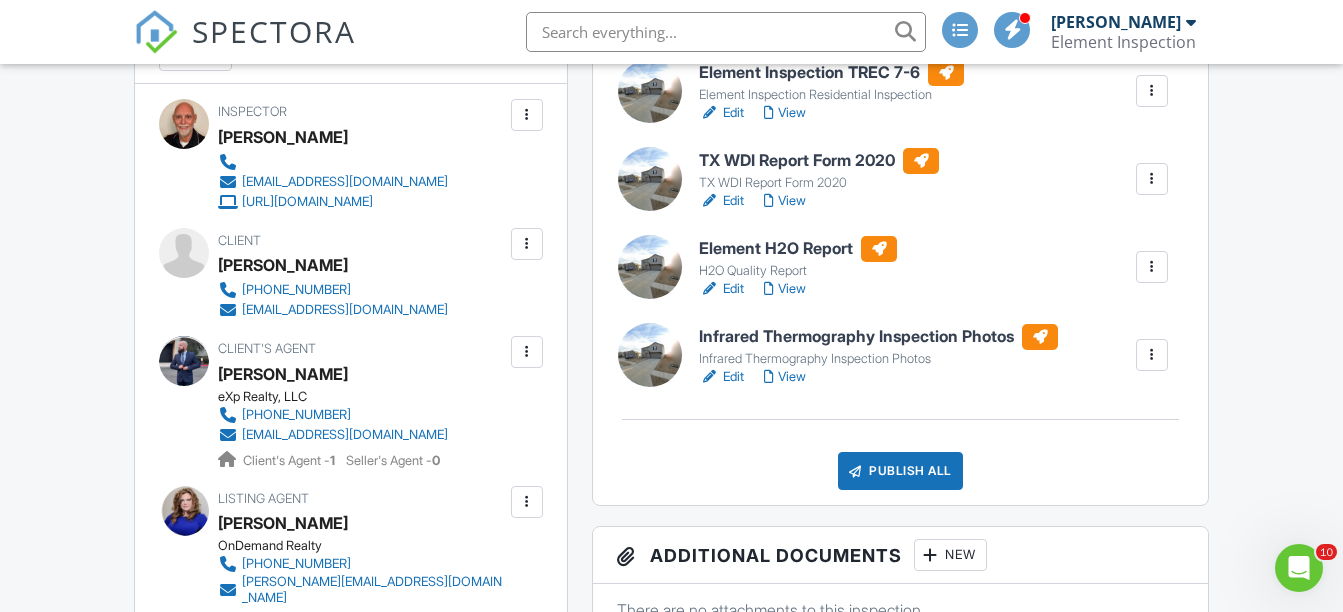 click on "Infrared Thermography Inspection Photos" at bounding box center [878, 337] 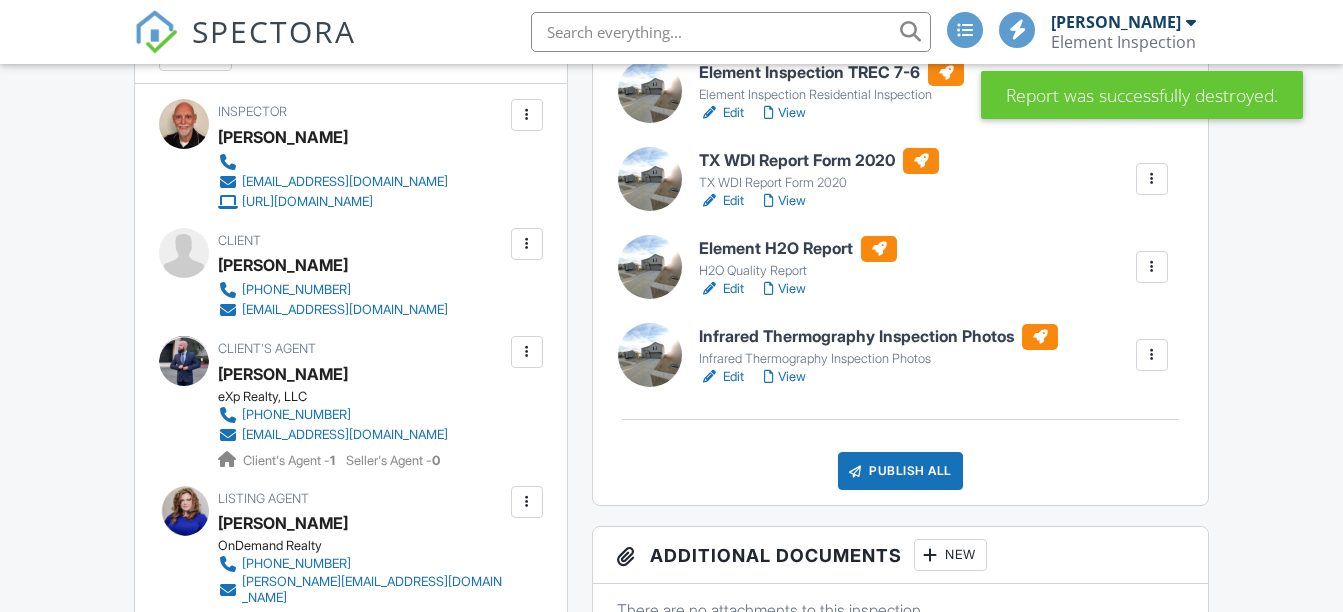 scroll, scrollTop: 600, scrollLeft: 0, axis: vertical 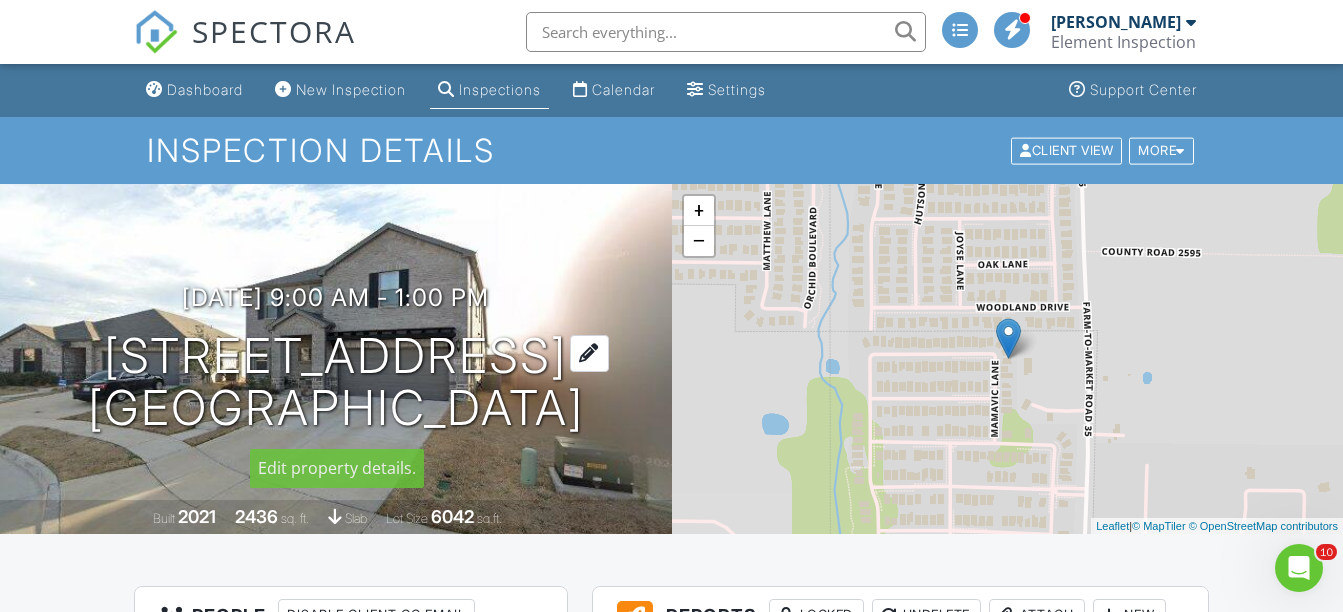 click on "[STREET_ADDRESS]
[GEOGRAPHIC_DATA], [GEOGRAPHIC_DATA] 75189" at bounding box center (336, 383) 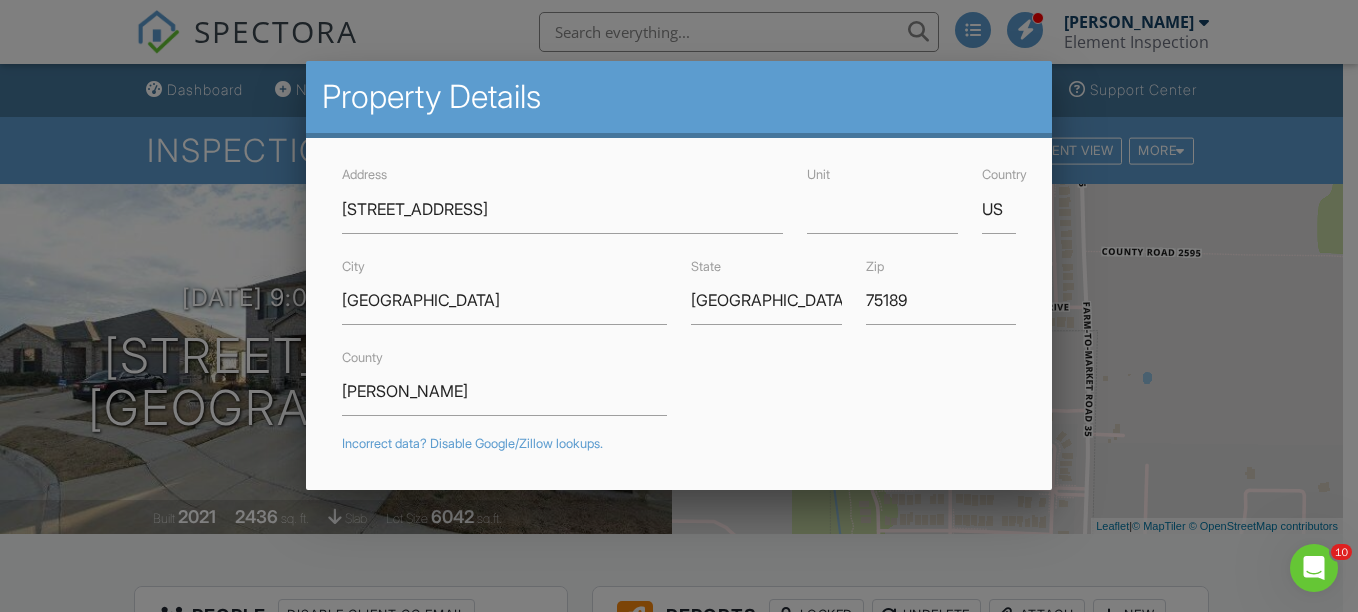 click at bounding box center (679, 282) 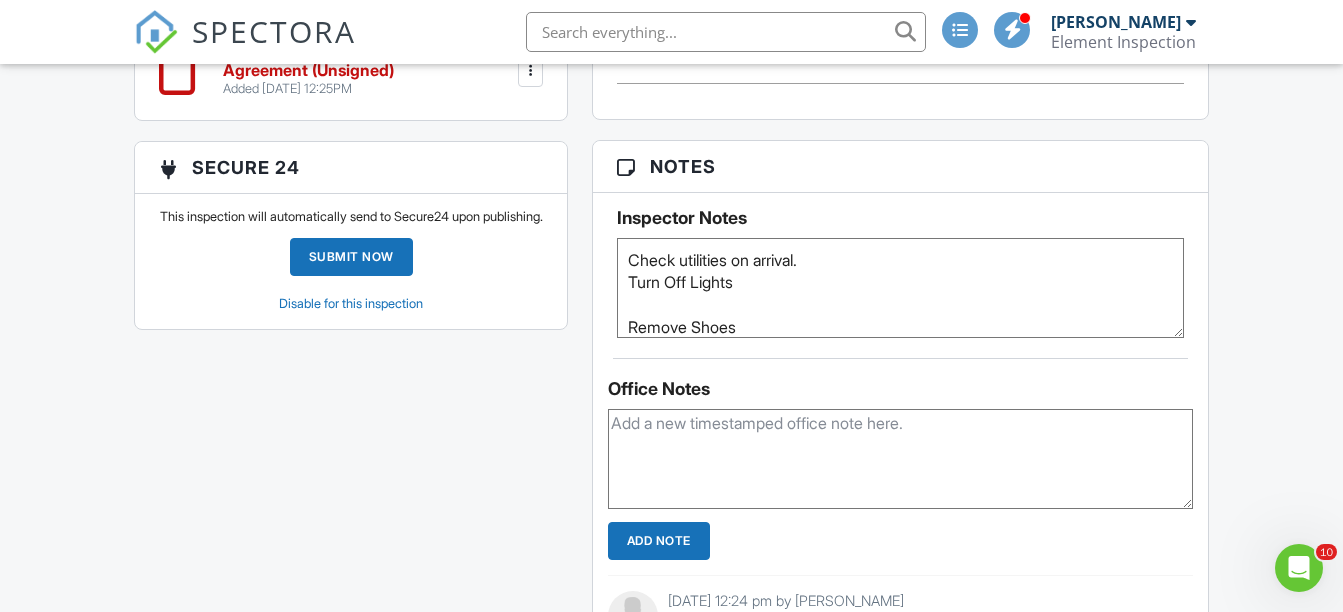 scroll, scrollTop: 2000, scrollLeft: 0, axis: vertical 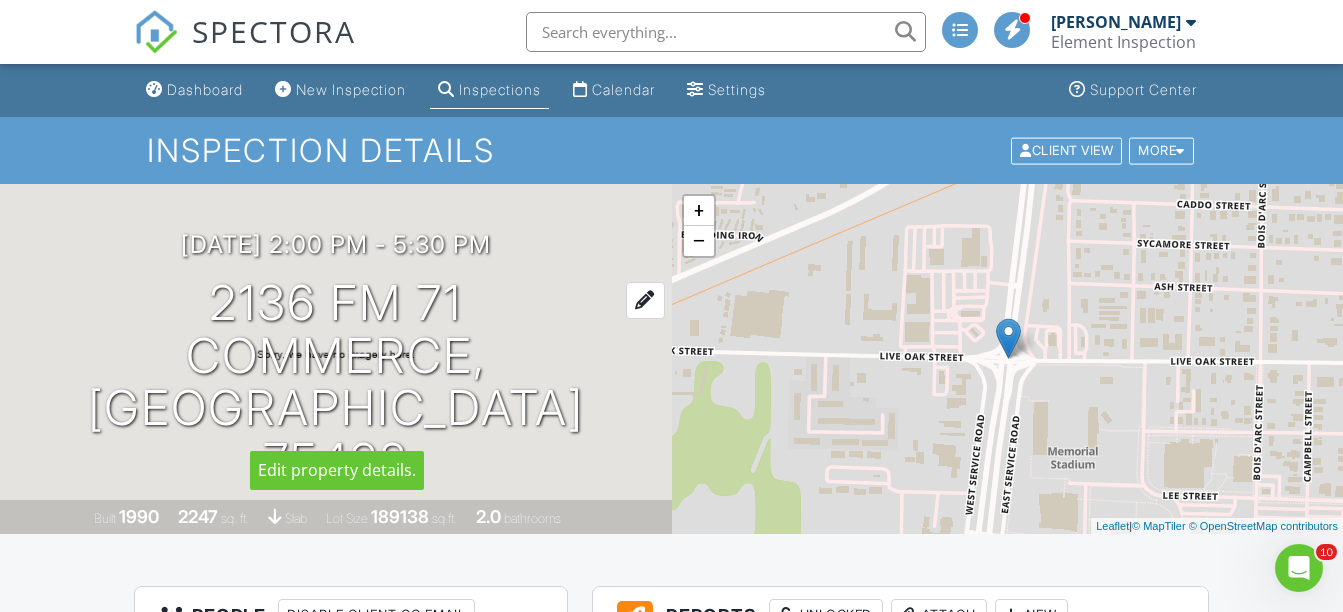 click on "2136 FM 71
Commerce, TX 75428" at bounding box center (336, 382) 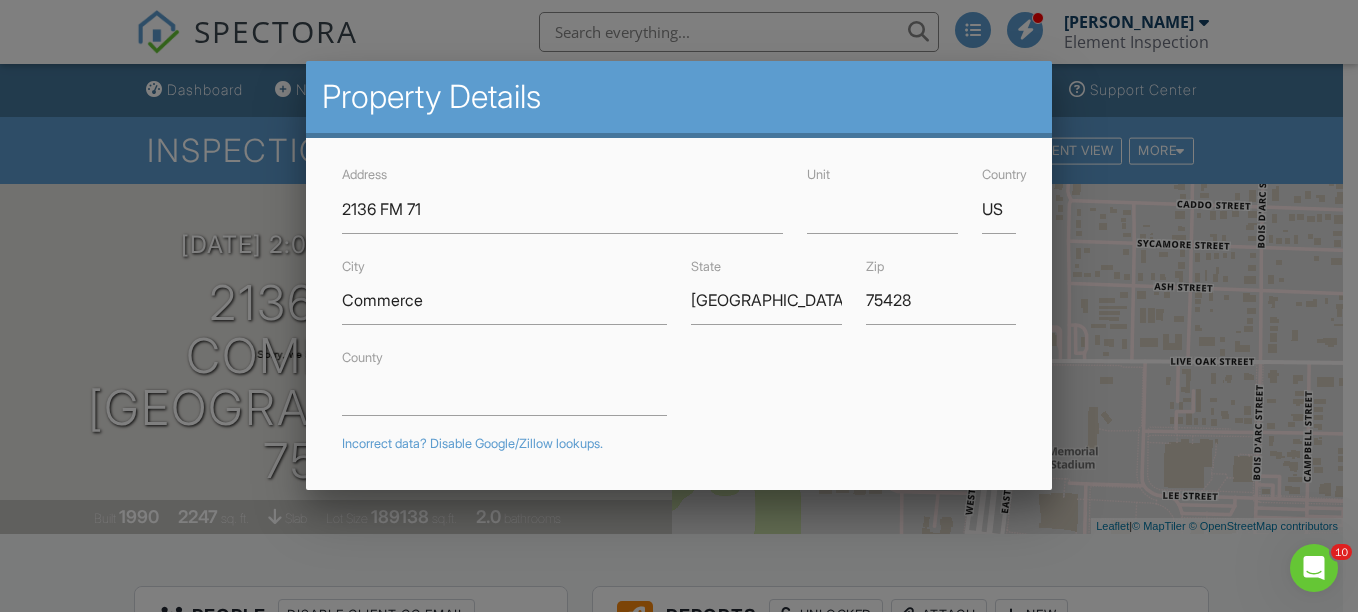 click at bounding box center (679, 282) 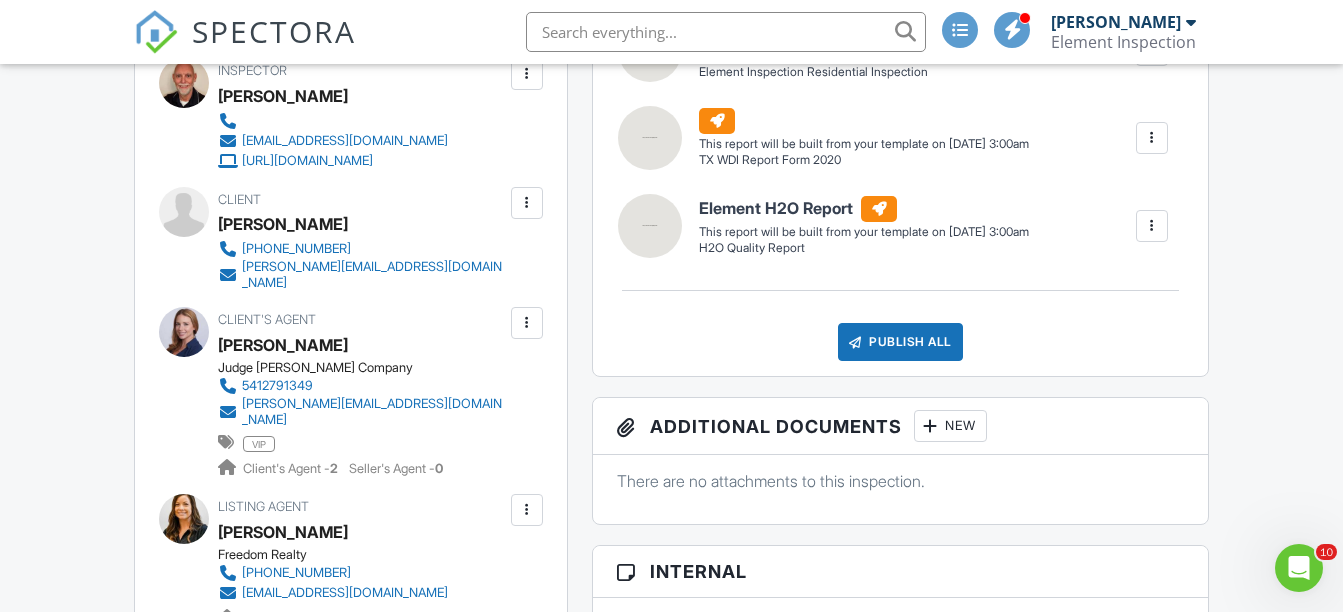 scroll, scrollTop: 600, scrollLeft: 0, axis: vertical 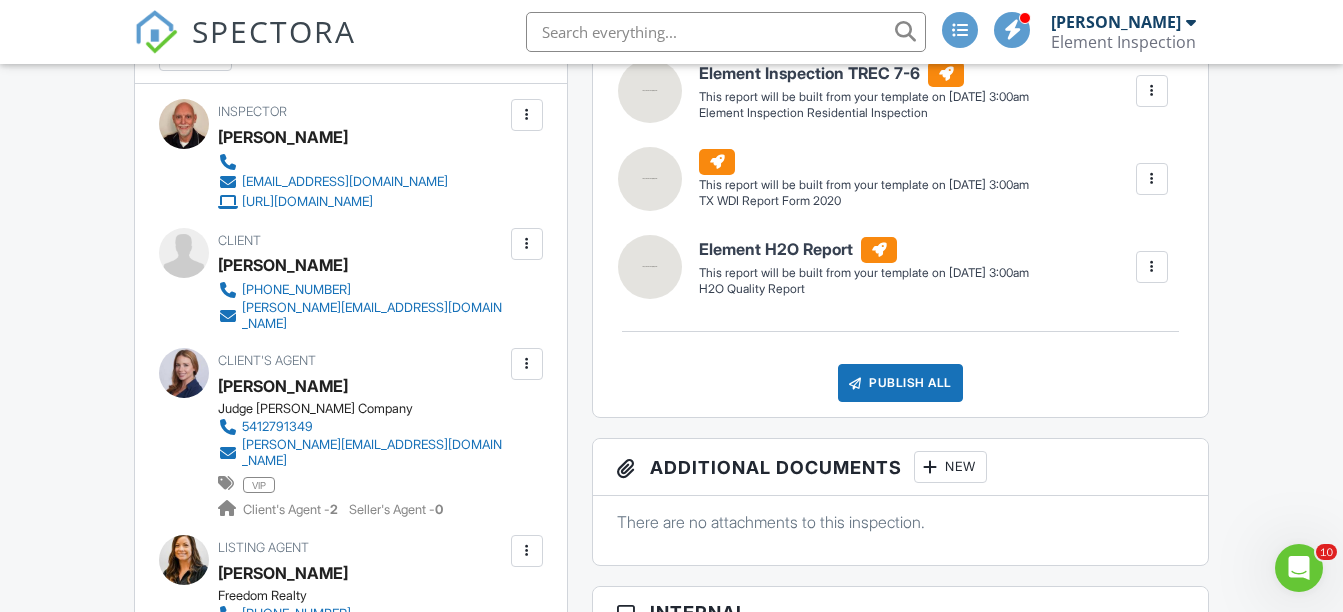 drag, startPoint x: 222, startPoint y: 269, endPoint x: 327, endPoint y: 273, distance: 105.076164 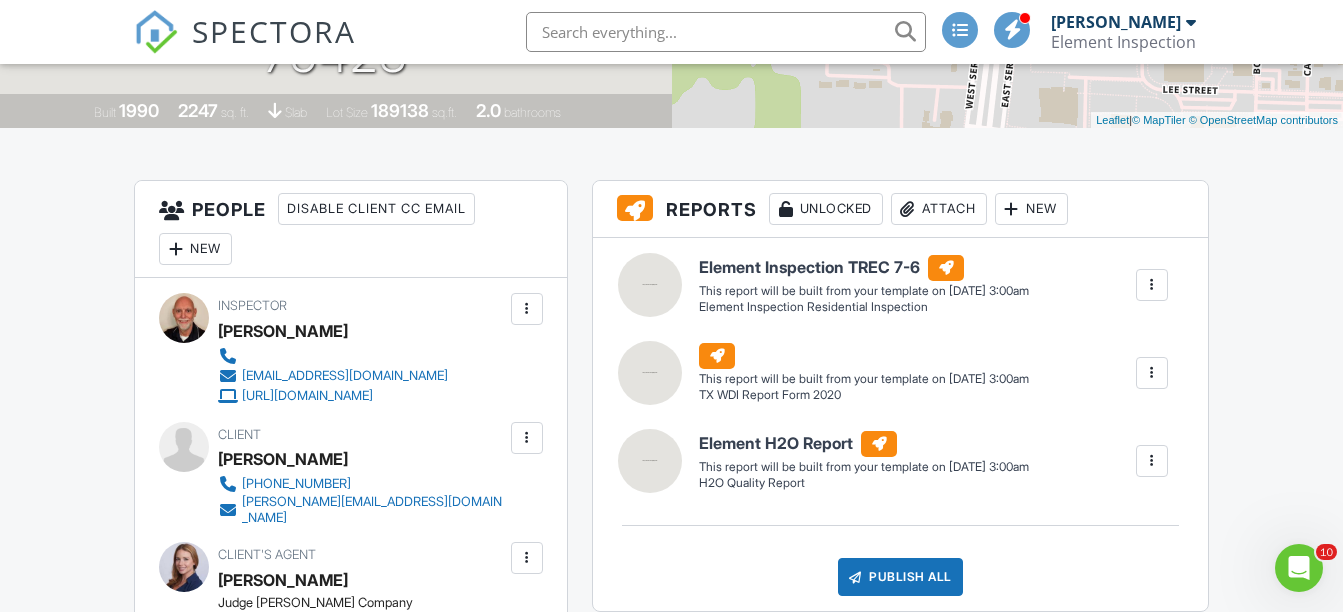 scroll, scrollTop: 400, scrollLeft: 0, axis: vertical 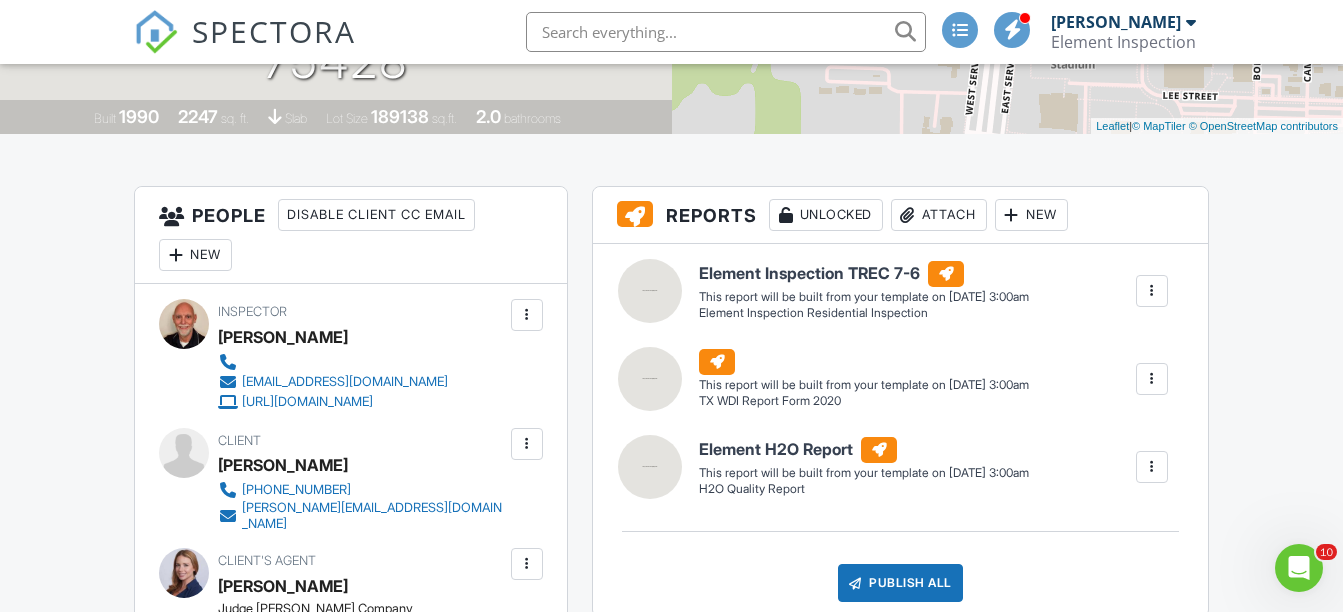 click at bounding box center [1152, 291] 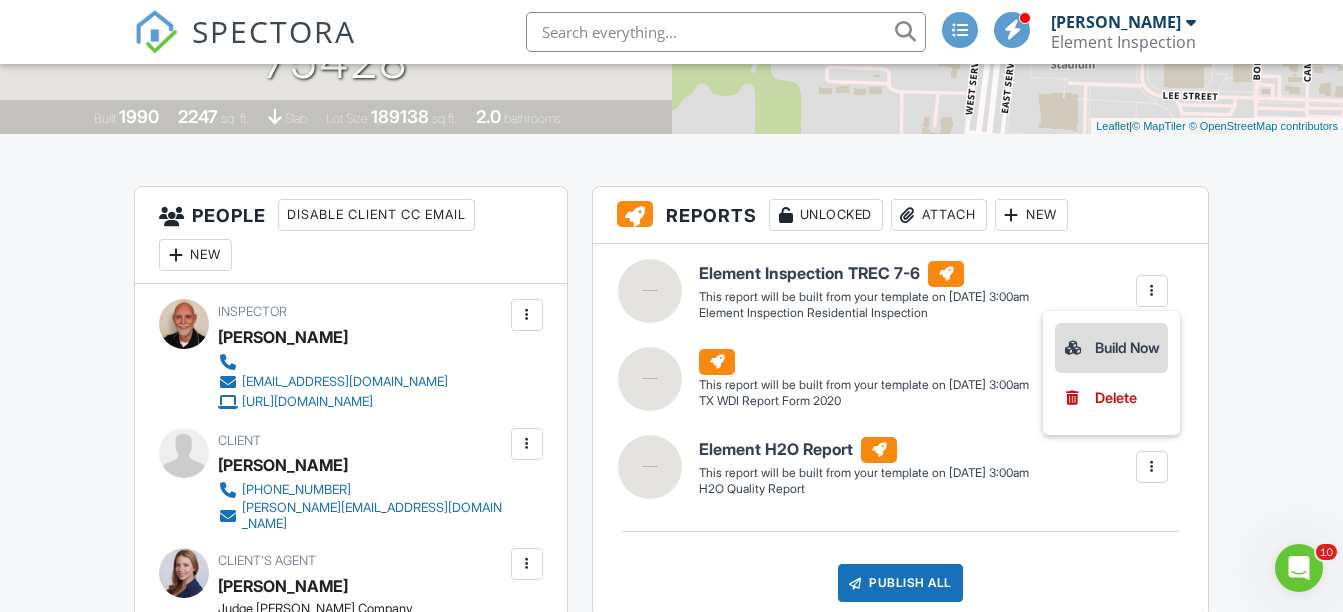 click on "Build Now" at bounding box center [1111, 348] 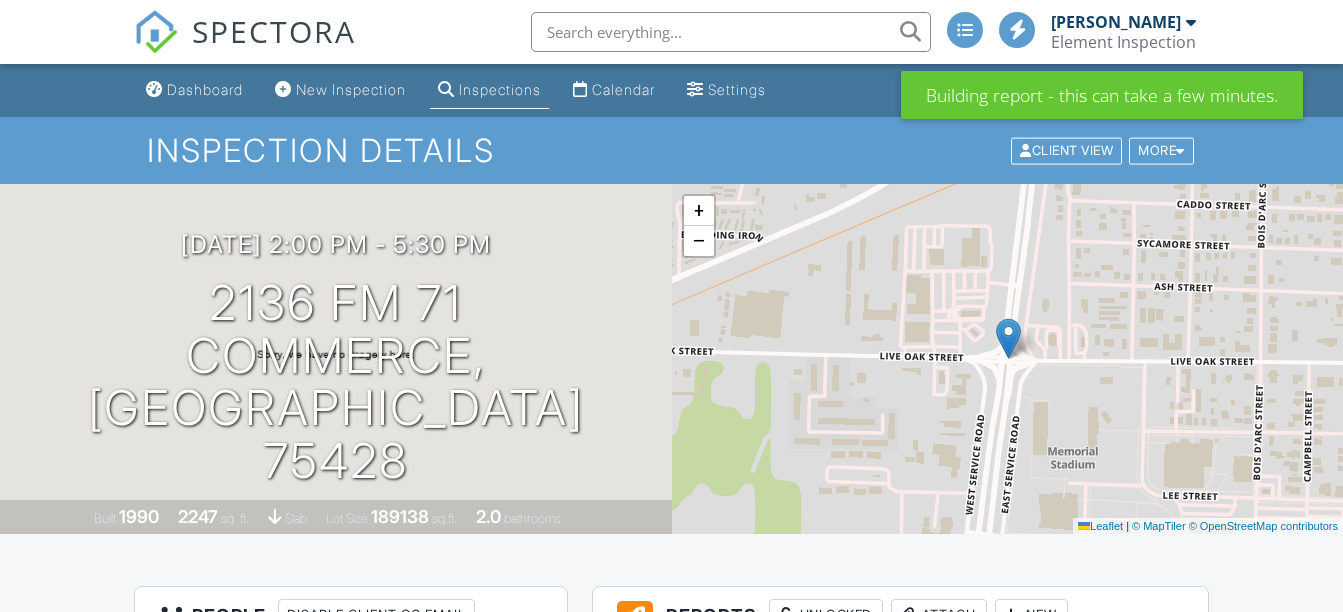 scroll, scrollTop: 400, scrollLeft: 0, axis: vertical 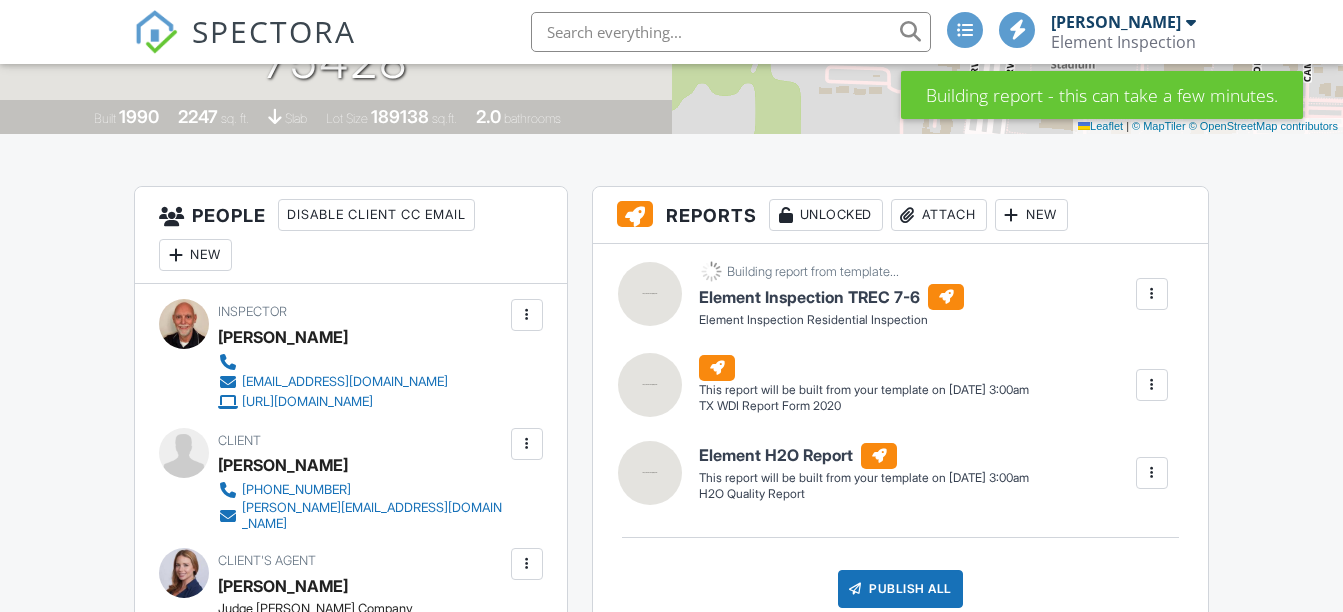 click at bounding box center [1152, 473] 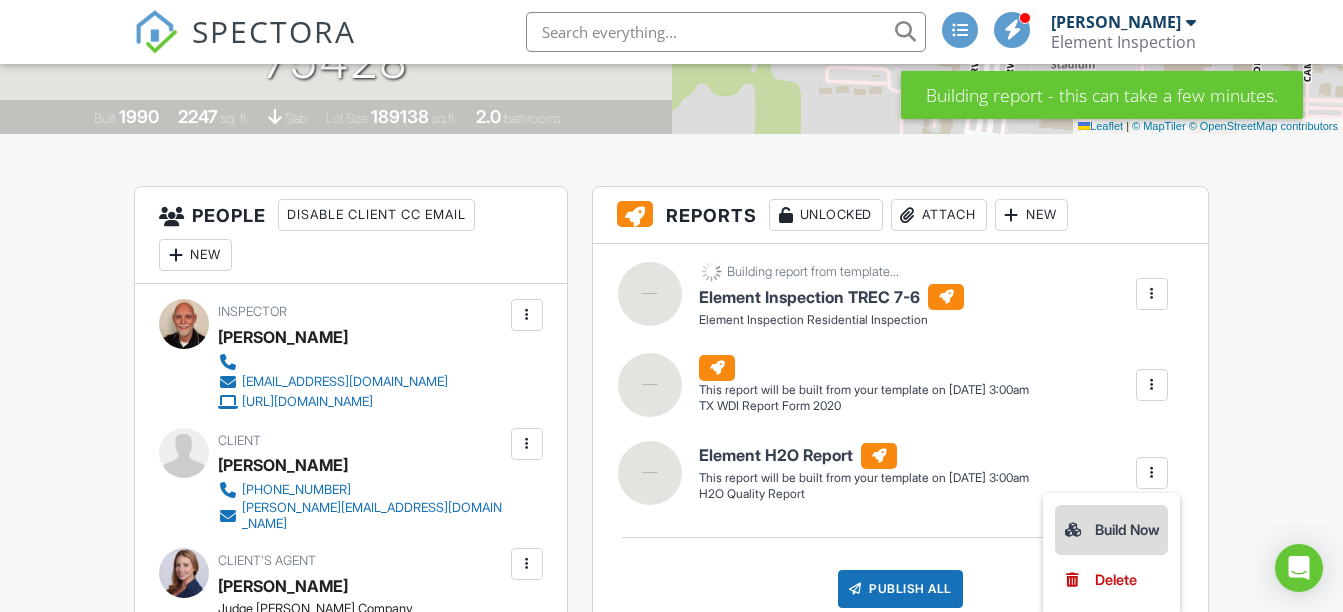 click on "Build Now" at bounding box center (1111, 530) 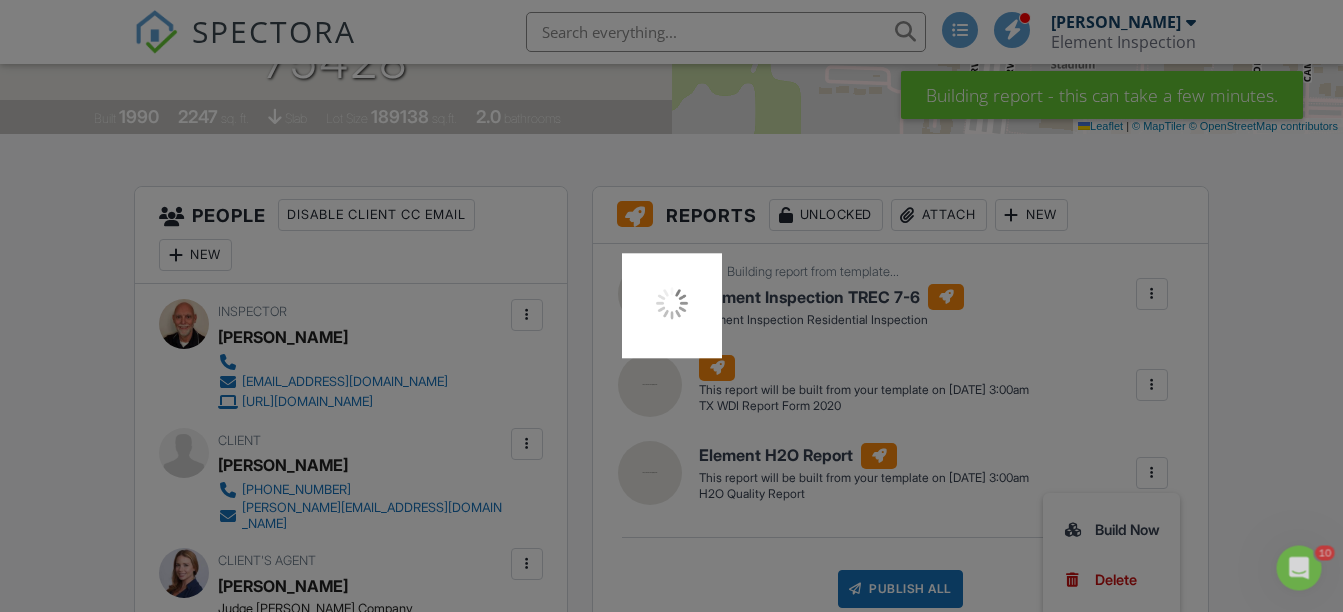 scroll, scrollTop: 0, scrollLeft: 0, axis: both 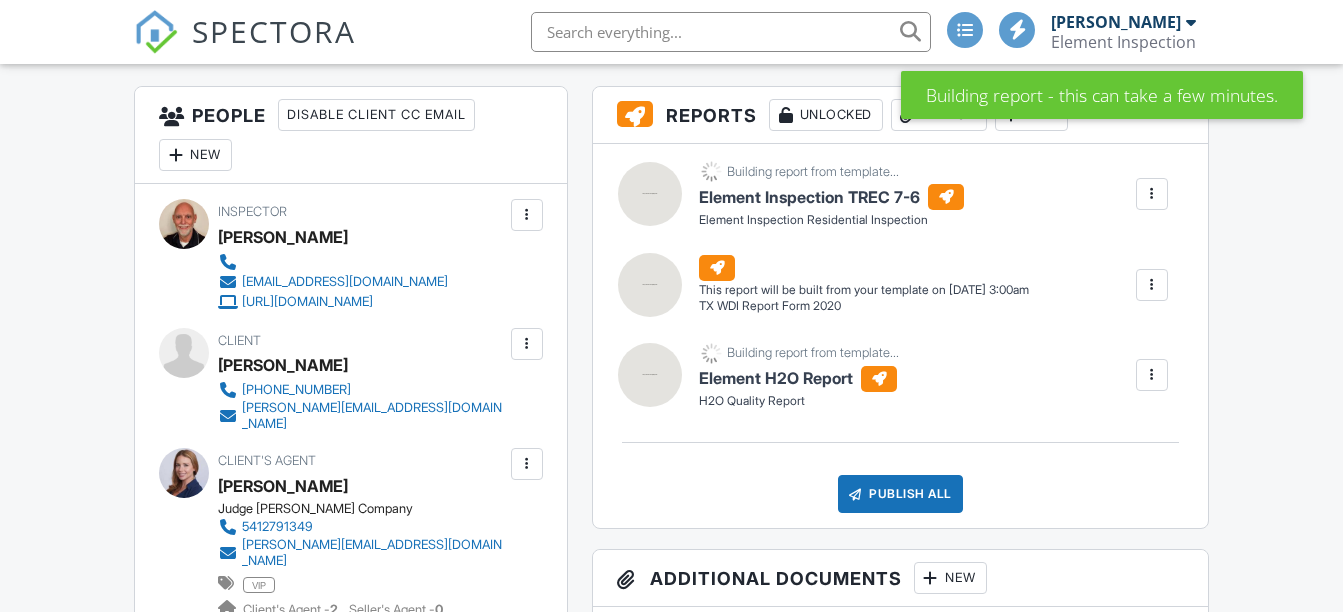 click at bounding box center (1152, 285) 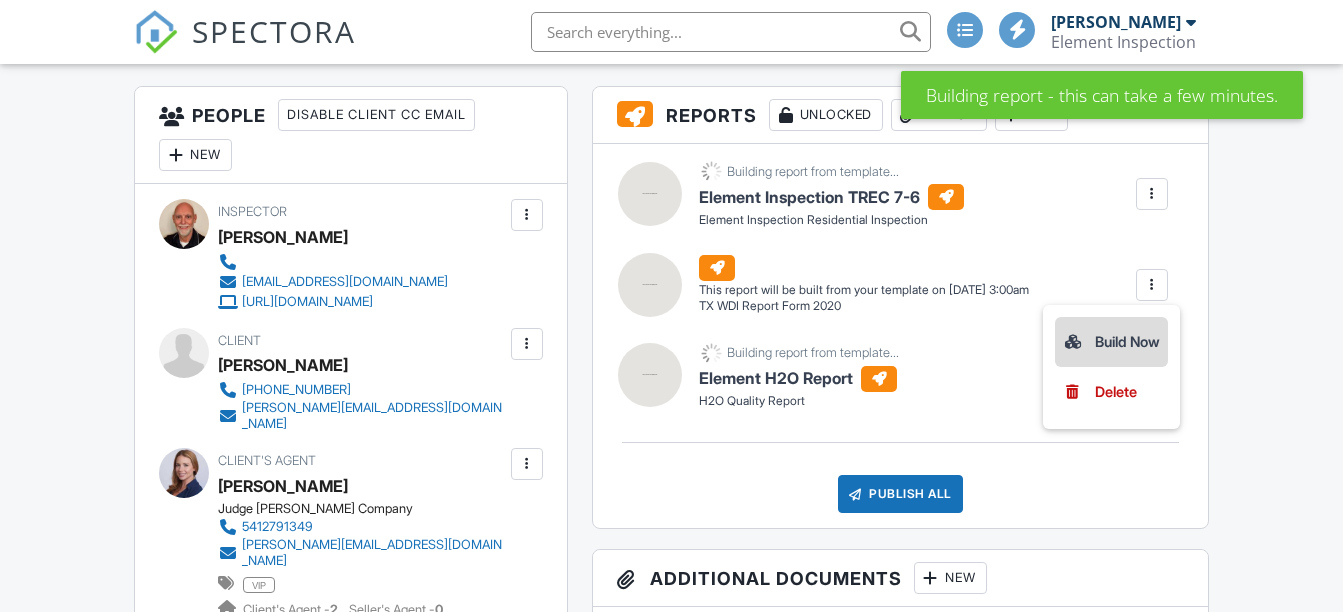 click on "Build Now" at bounding box center (1111, 342) 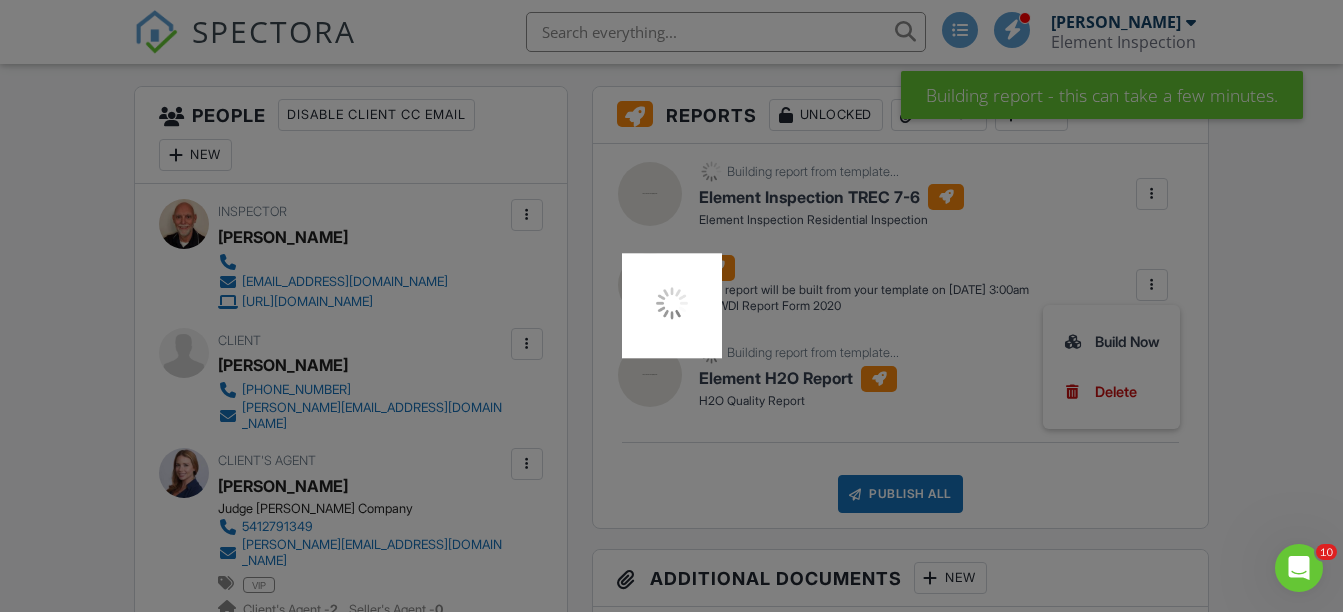 scroll, scrollTop: 0, scrollLeft: 0, axis: both 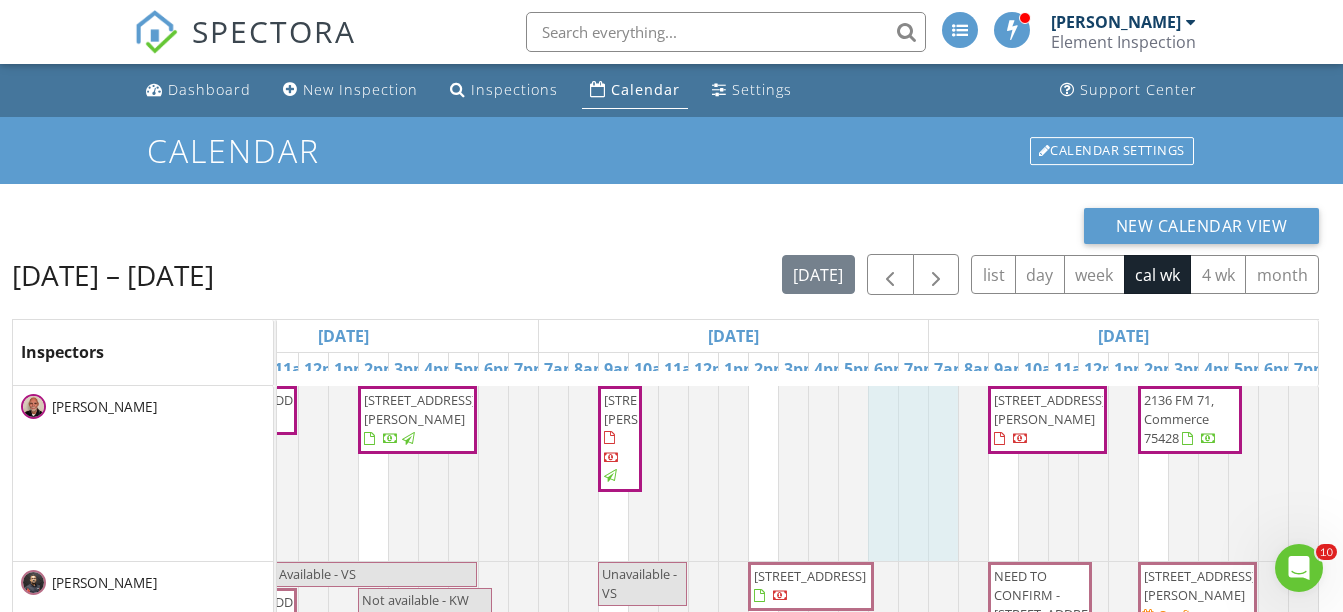 drag, startPoint x: 938, startPoint y: 479, endPoint x: 873, endPoint y: 489, distance: 65.76473 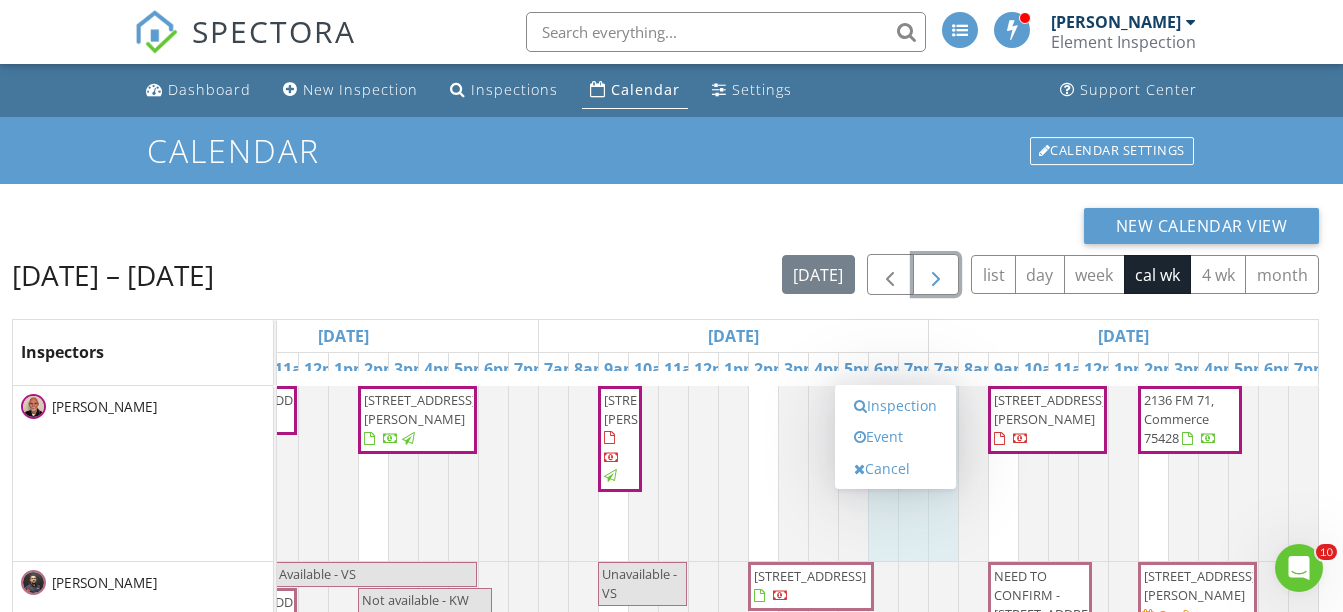 click at bounding box center [936, 275] 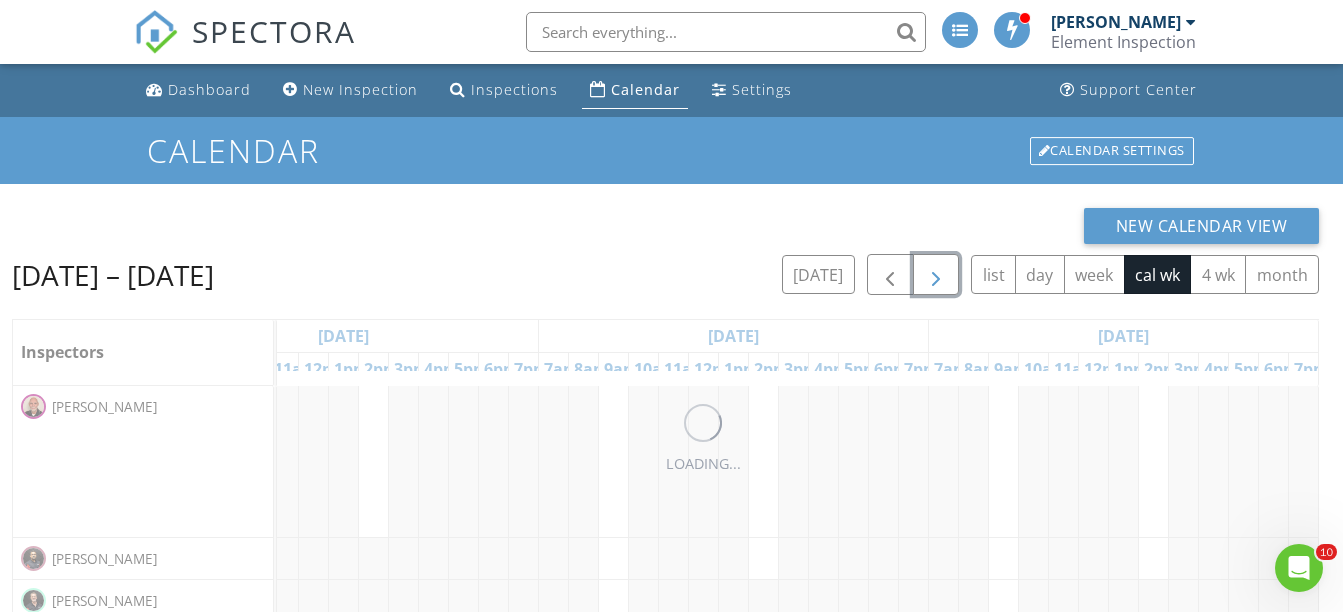 scroll, scrollTop: 0, scrollLeft: 0, axis: both 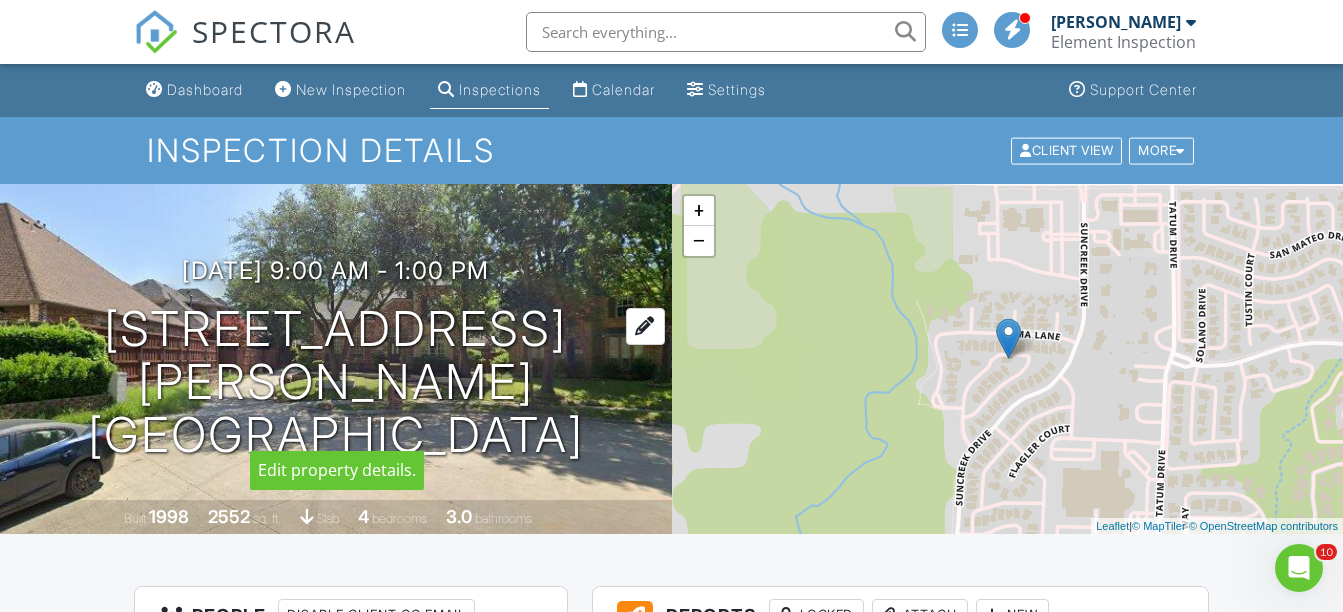 drag, startPoint x: 310, startPoint y: 340, endPoint x: 263, endPoint y: 361, distance: 51.47815 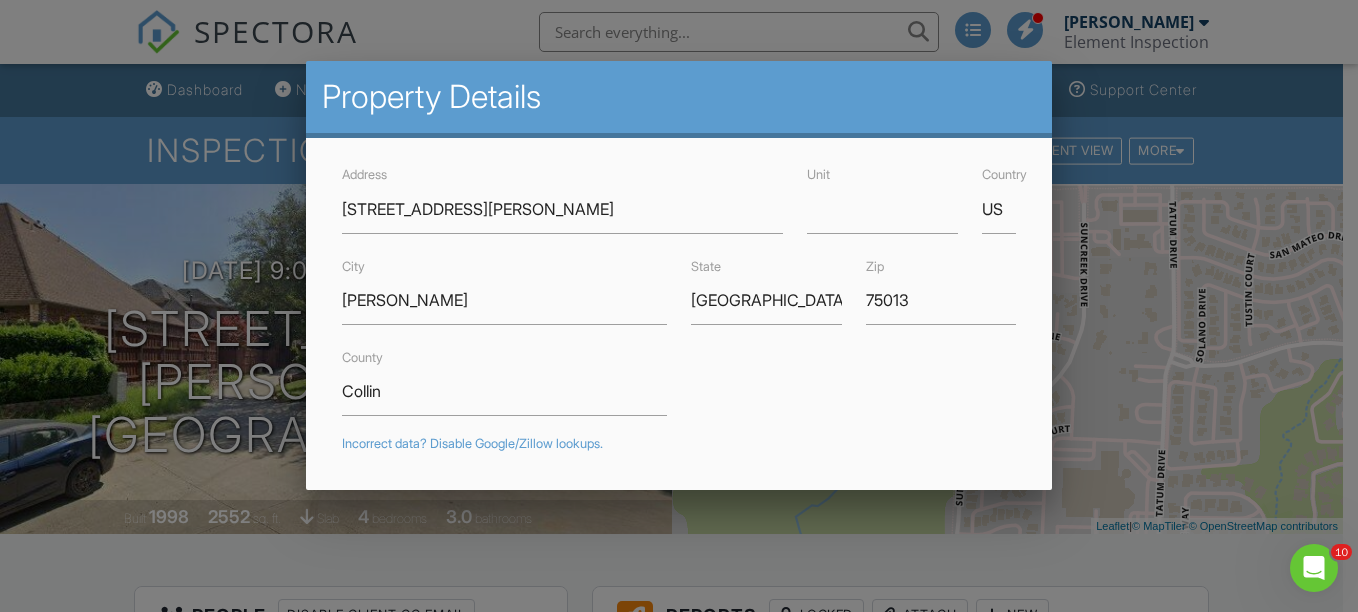 click at bounding box center [679, 282] 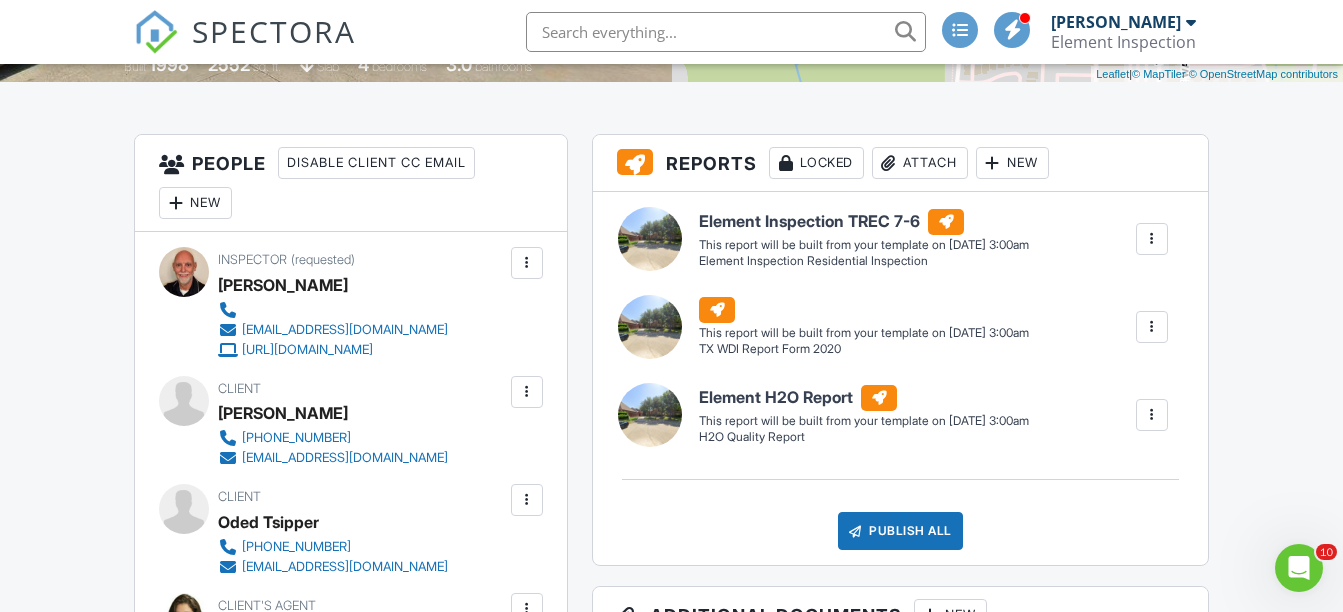 scroll, scrollTop: 500, scrollLeft: 0, axis: vertical 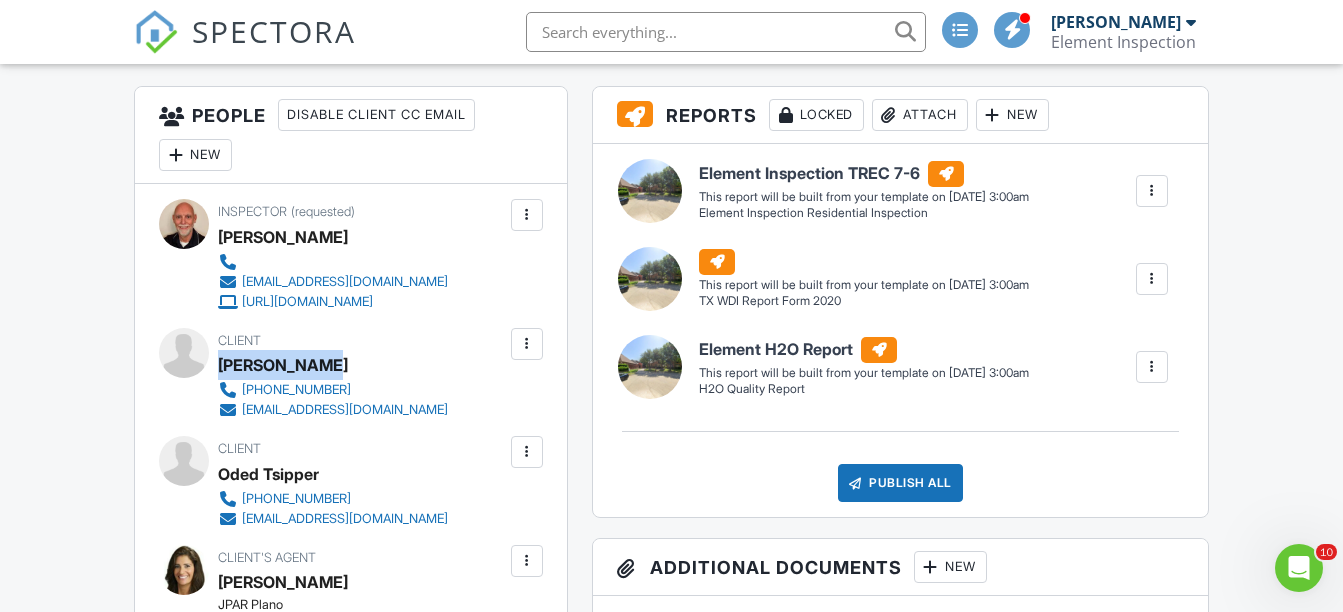 drag, startPoint x: 222, startPoint y: 363, endPoint x: 329, endPoint y: 366, distance: 107.042046 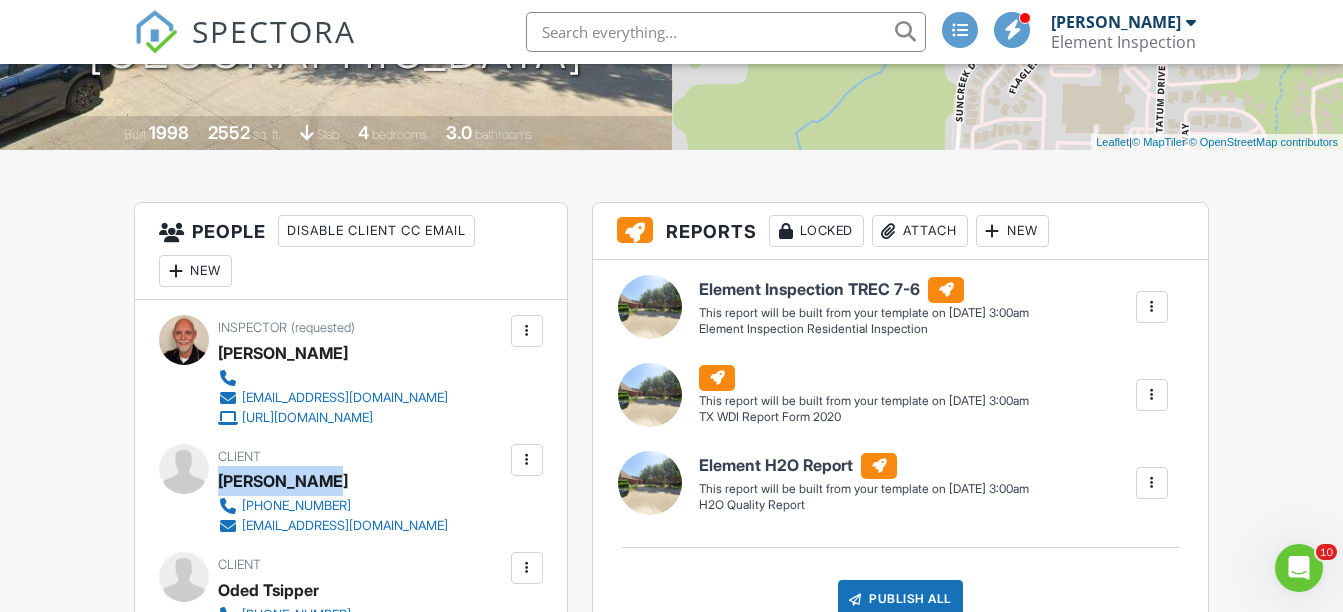 scroll, scrollTop: 400, scrollLeft: 0, axis: vertical 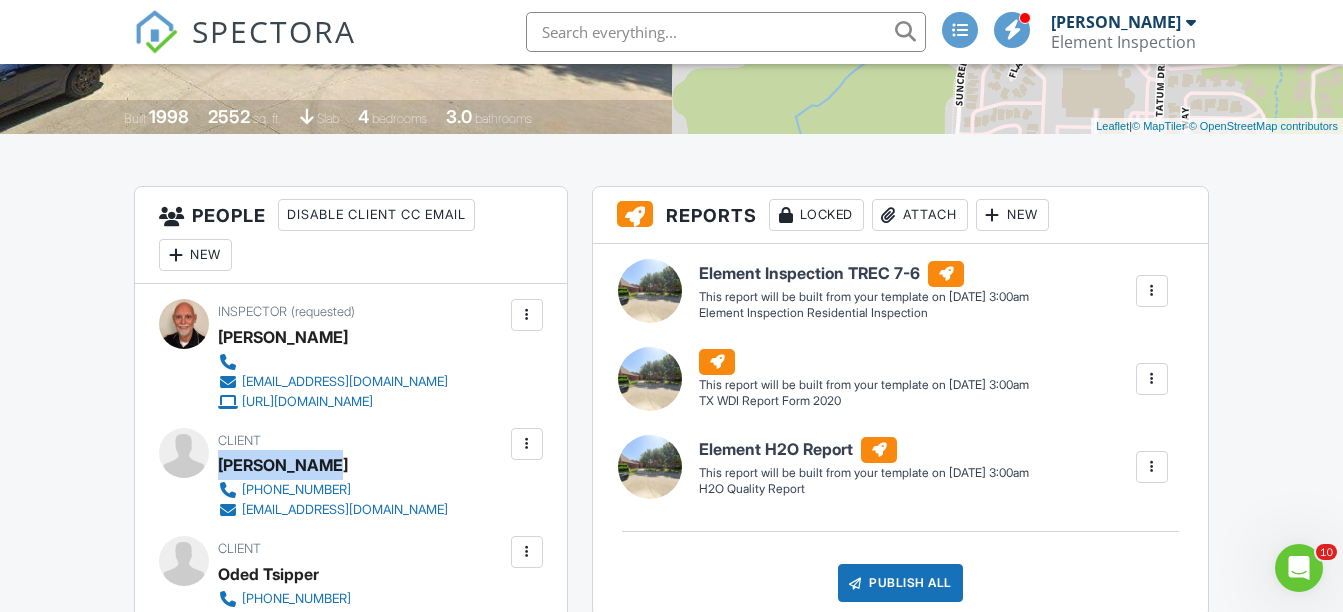 click at bounding box center (1152, 291) 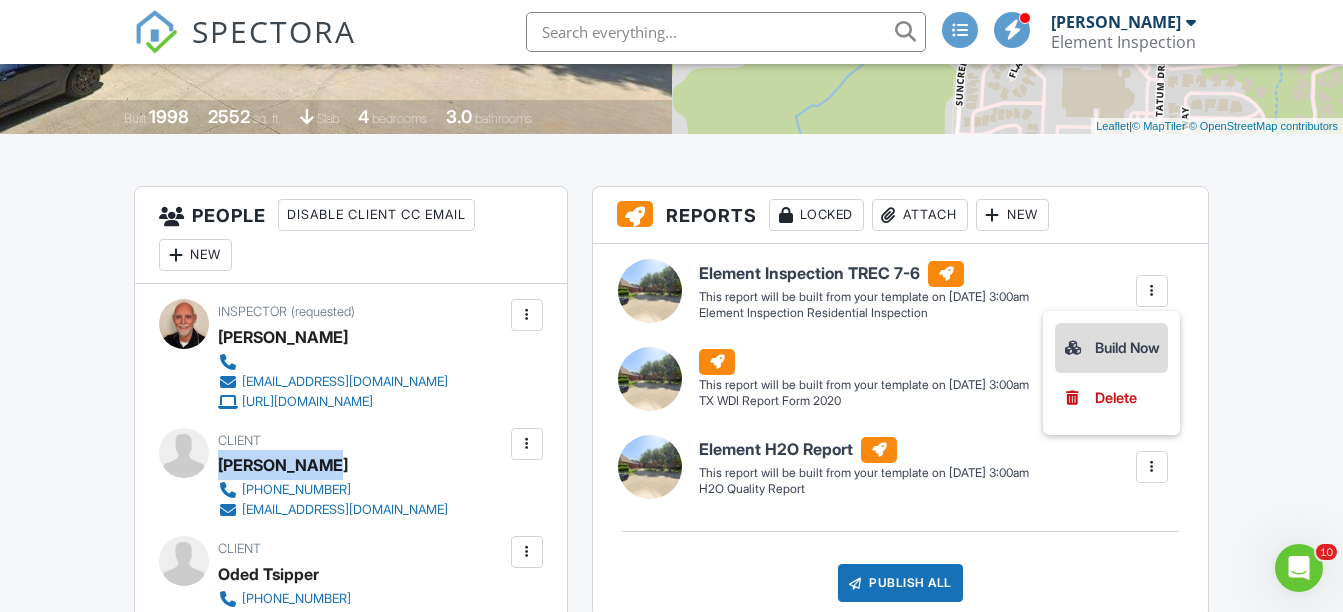 click on "Build Now" at bounding box center [1111, 348] 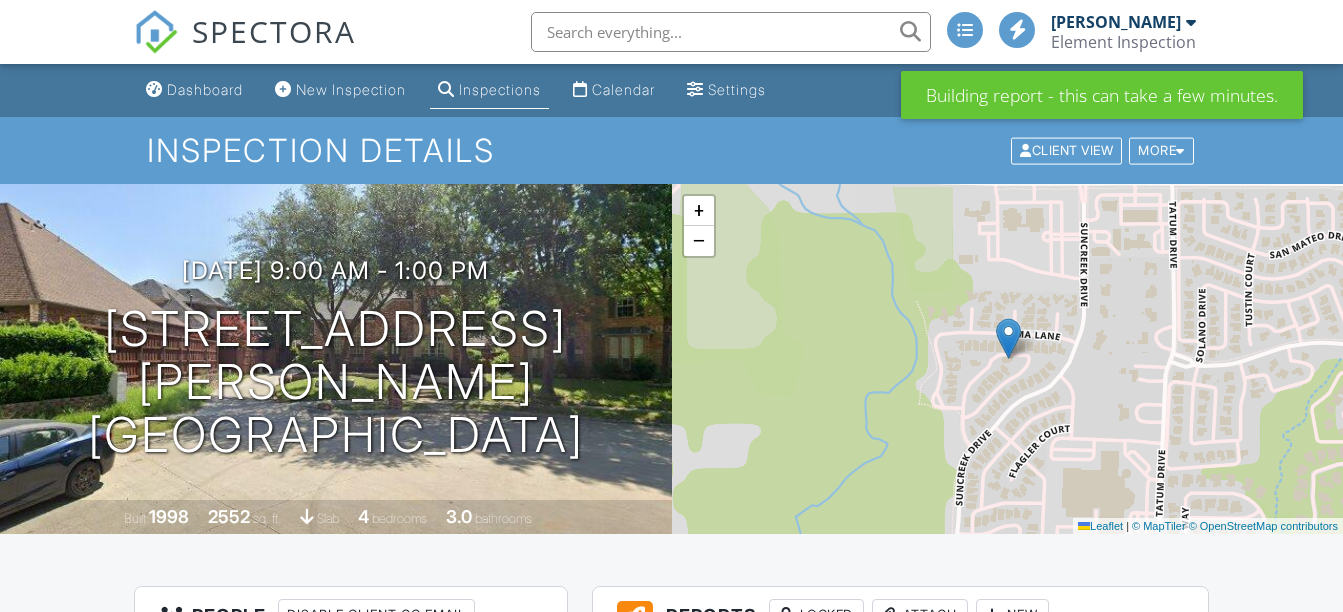 click at bounding box center [1152, 873] 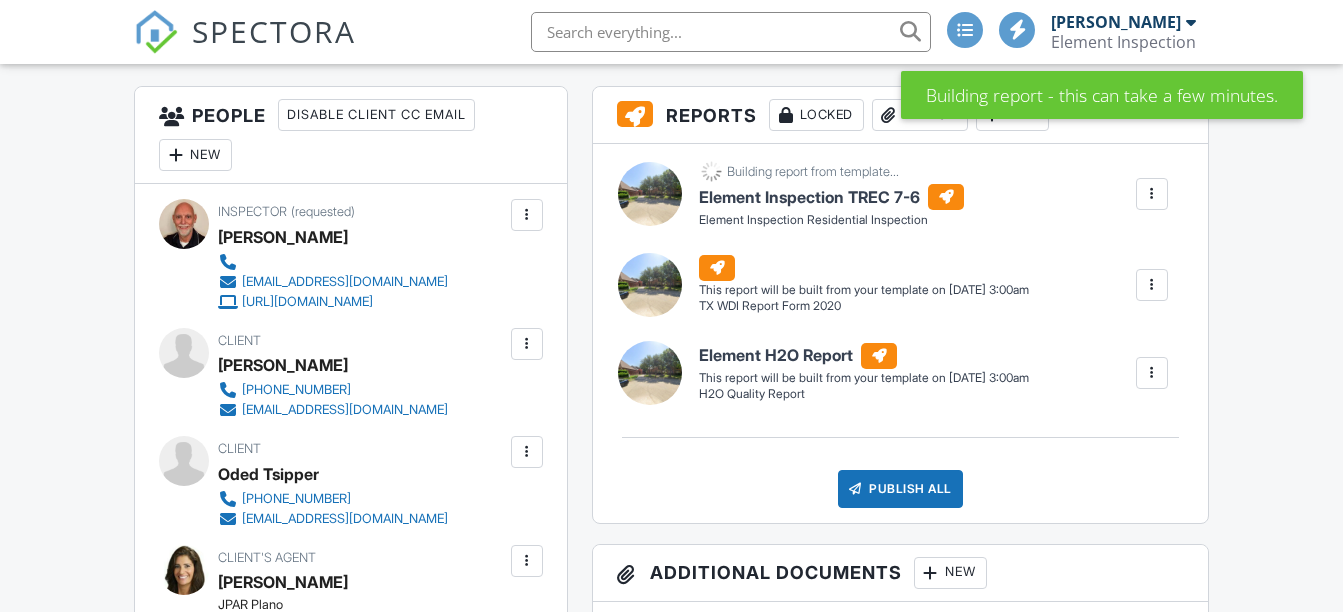 scroll, scrollTop: 500, scrollLeft: 0, axis: vertical 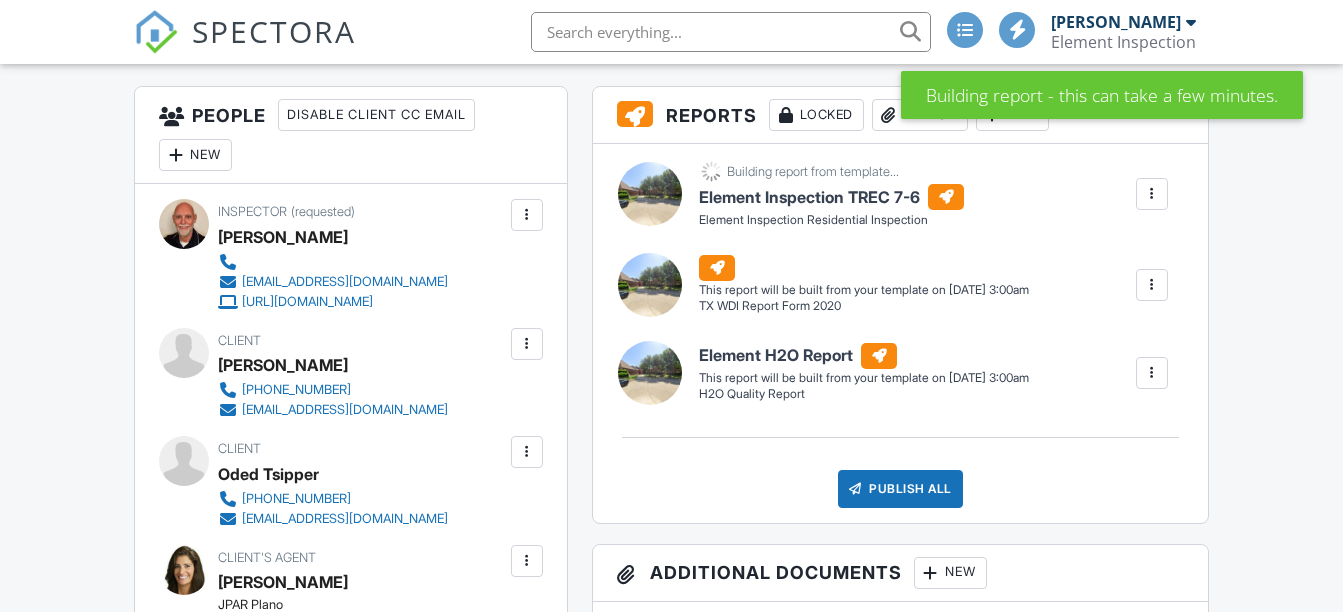 click at bounding box center [1152, 373] 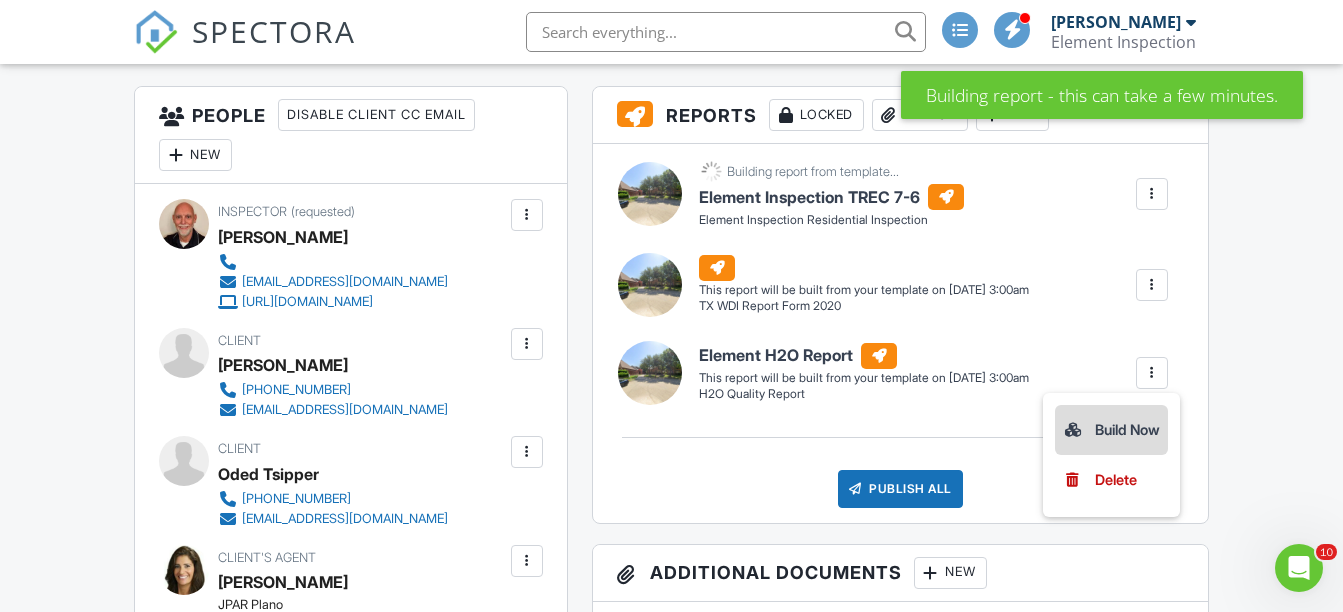 scroll, scrollTop: 0, scrollLeft: 0, axis: both 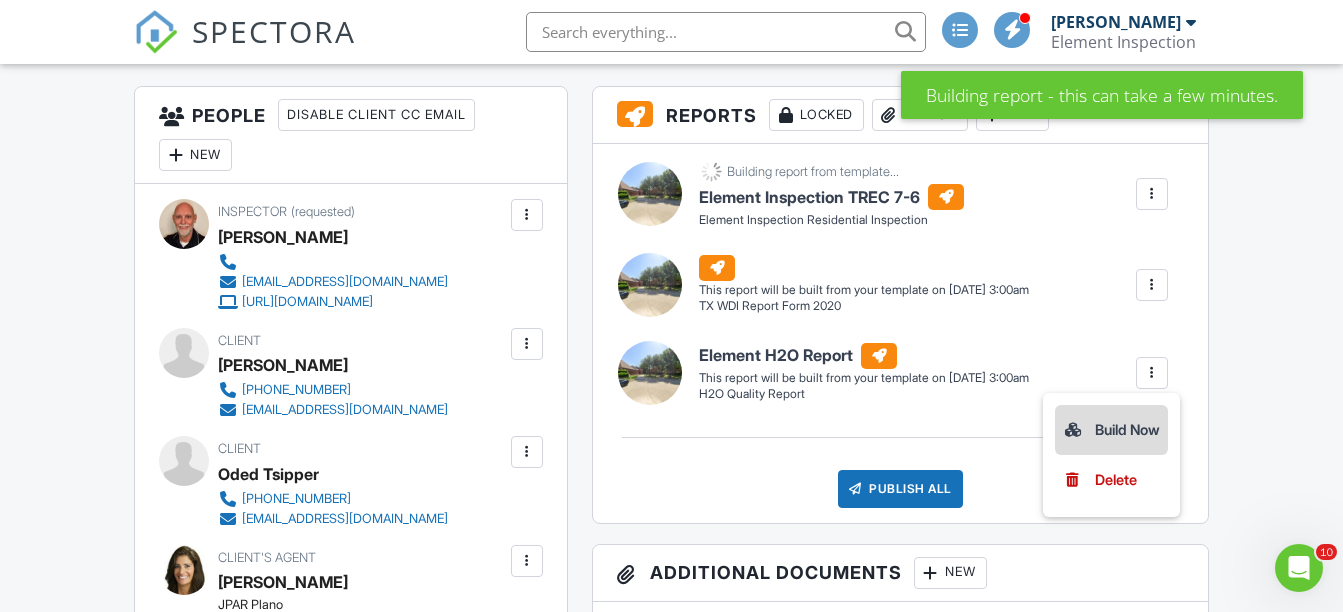 click on "Build Now" at bounding box center (1111, 430) 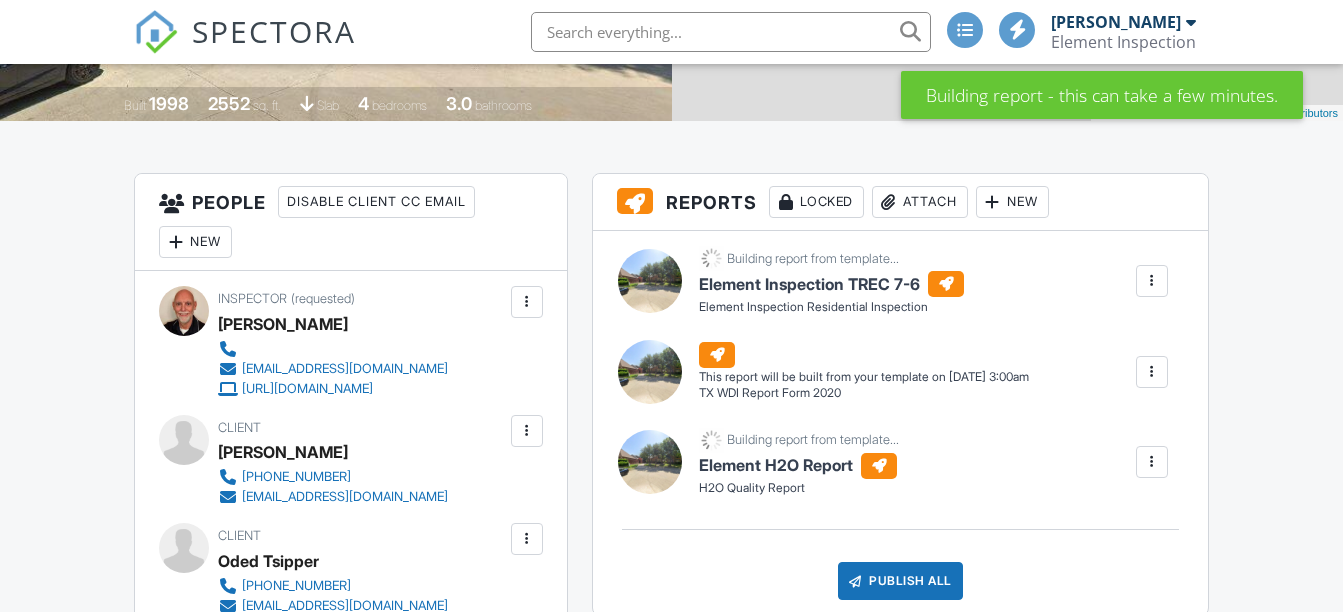 scroll, scrollTop: 500, scrollLeft: 0, axis: vertical 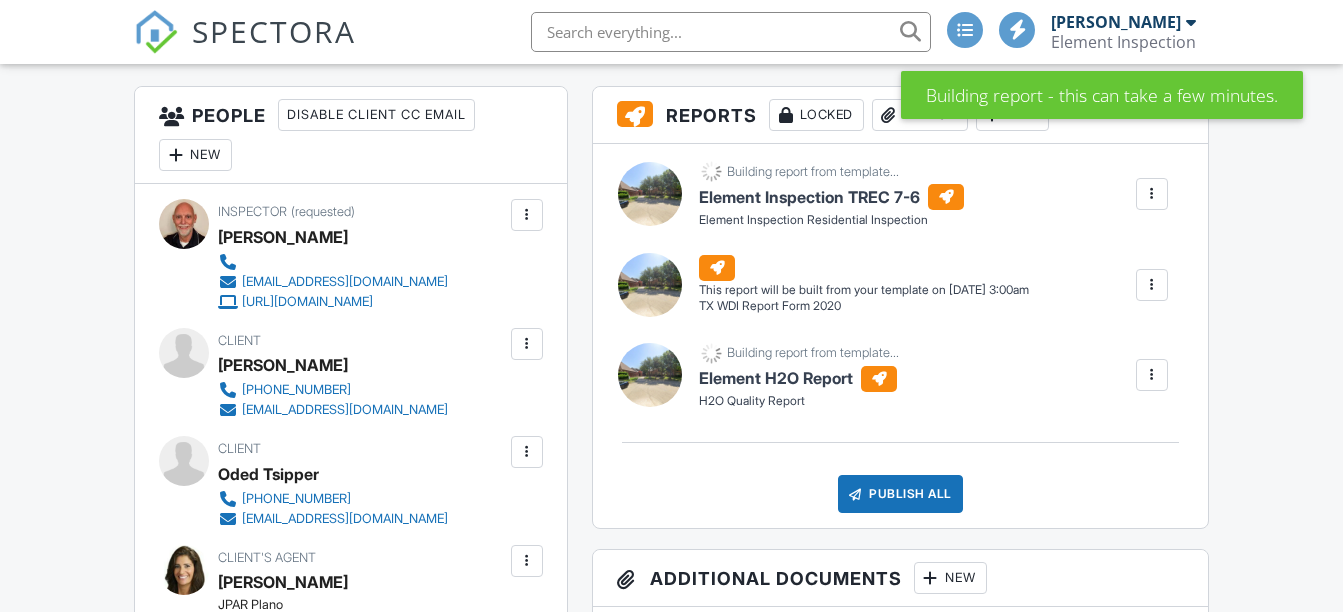 click at bounding box center [1152, 285] 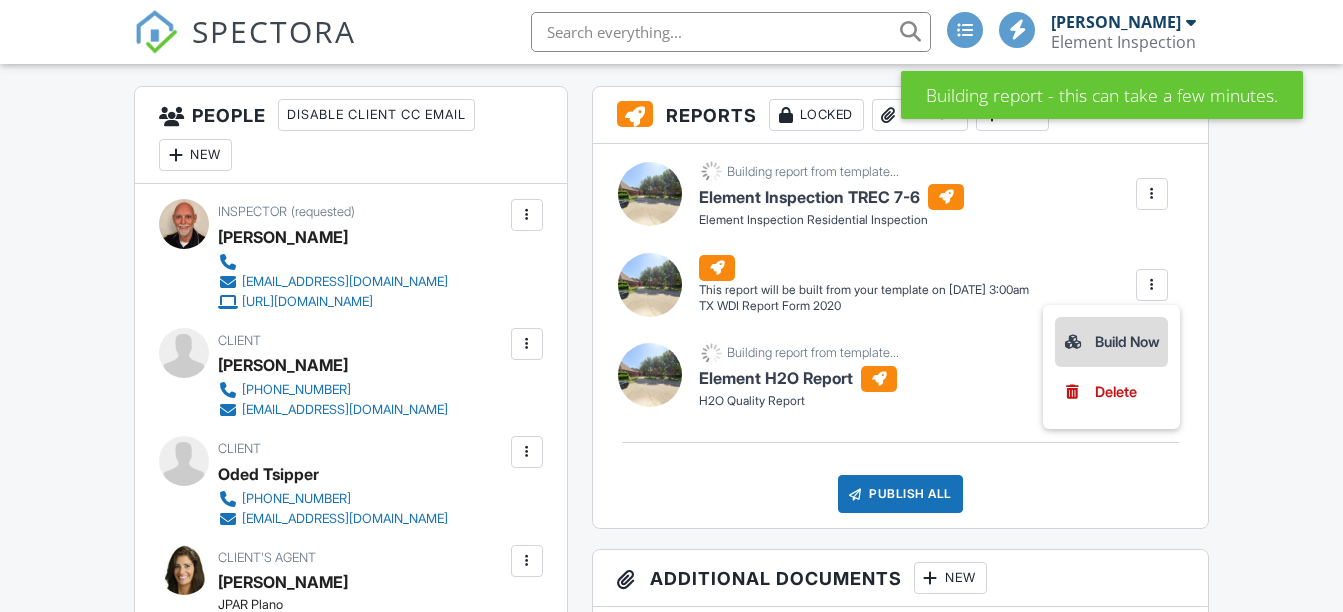 click on "Build Now" at bounding box center (1111, 342) 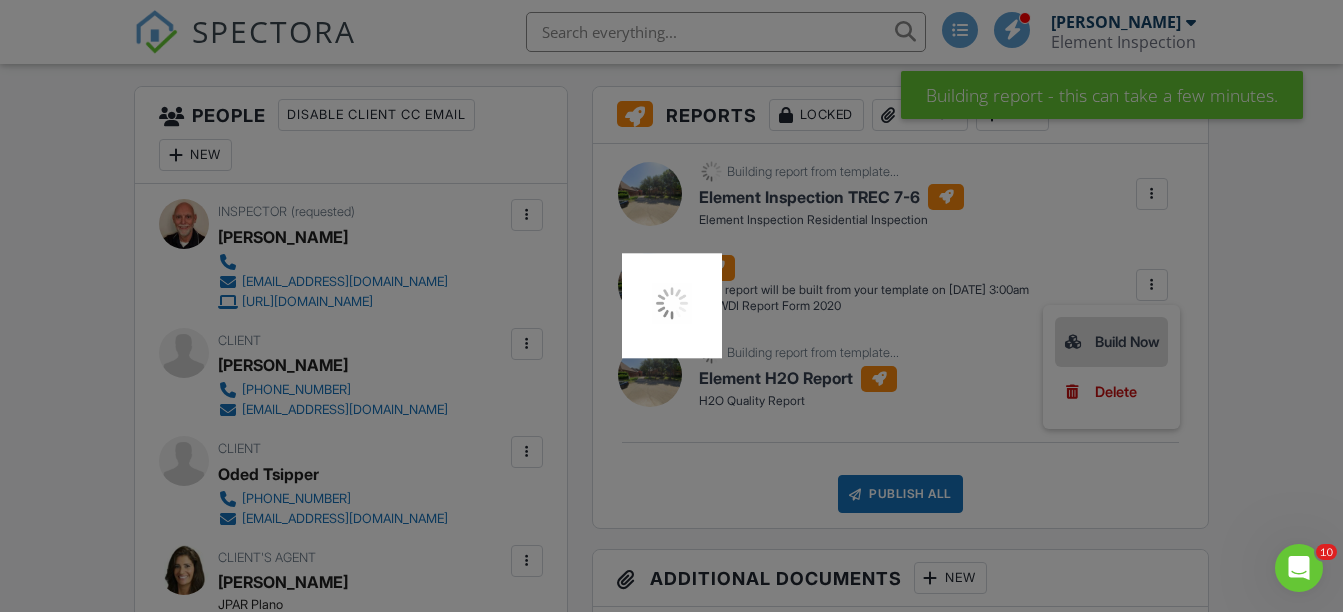 scroll, scrollTop: 0, scrollLeft: 0, axis: both 